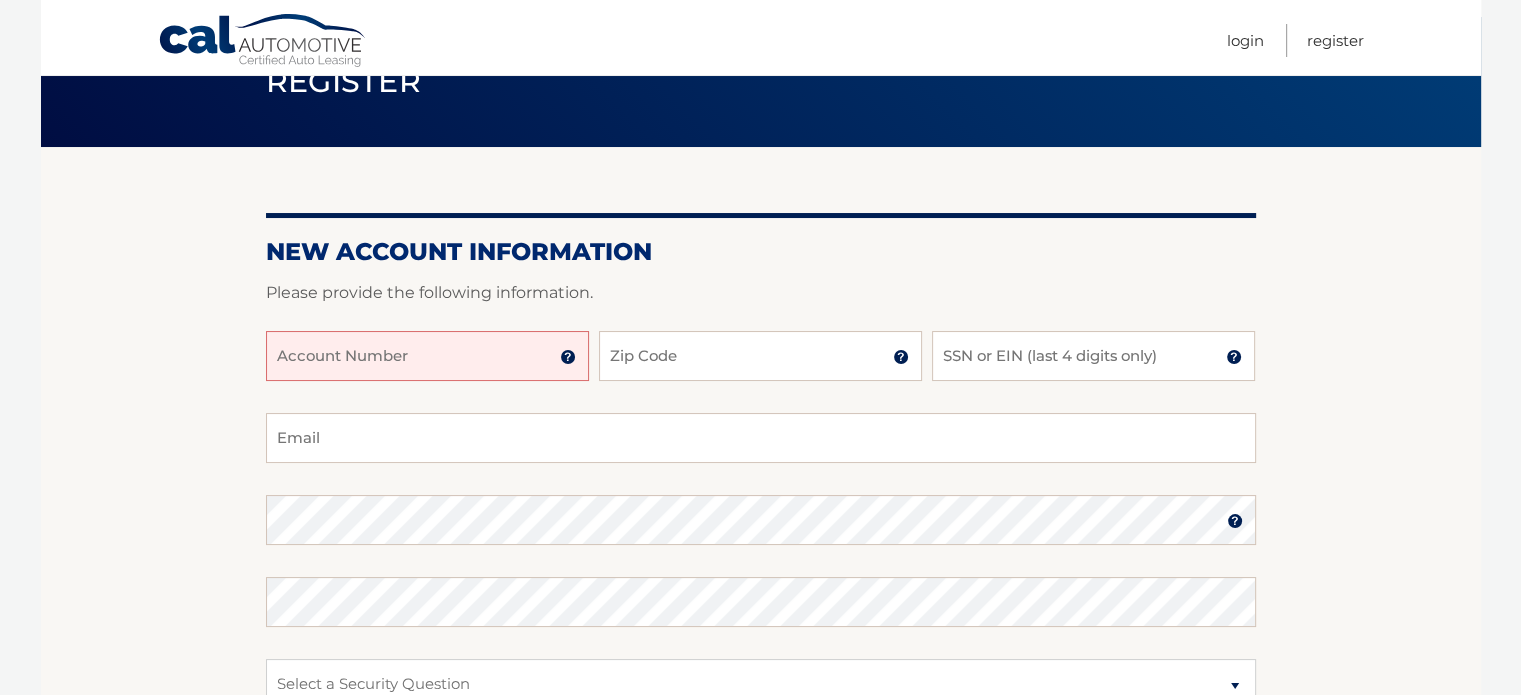 scroll, scrollTop: 200, scrollLeft: 0, axis: vertical 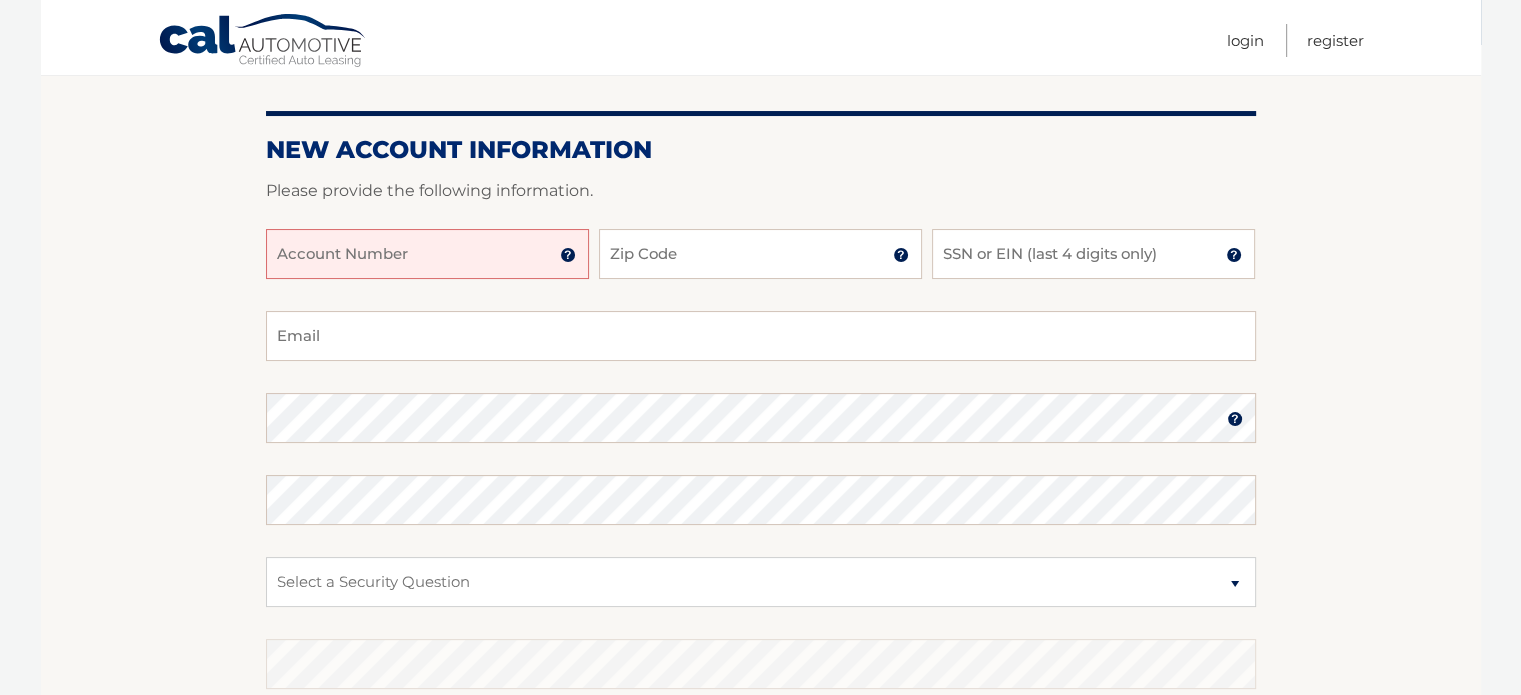 click on "Account Number" at bounding box center [427, 254] 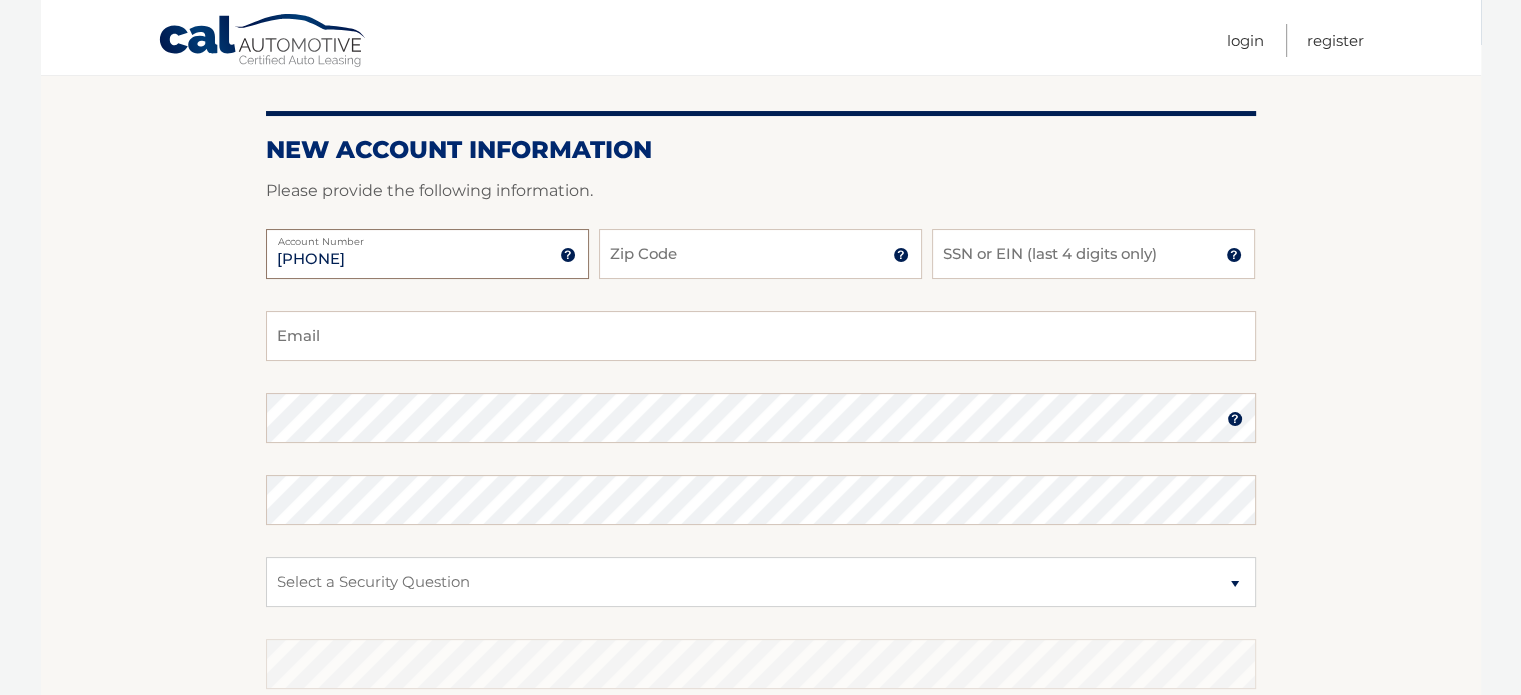type on "44455961955" 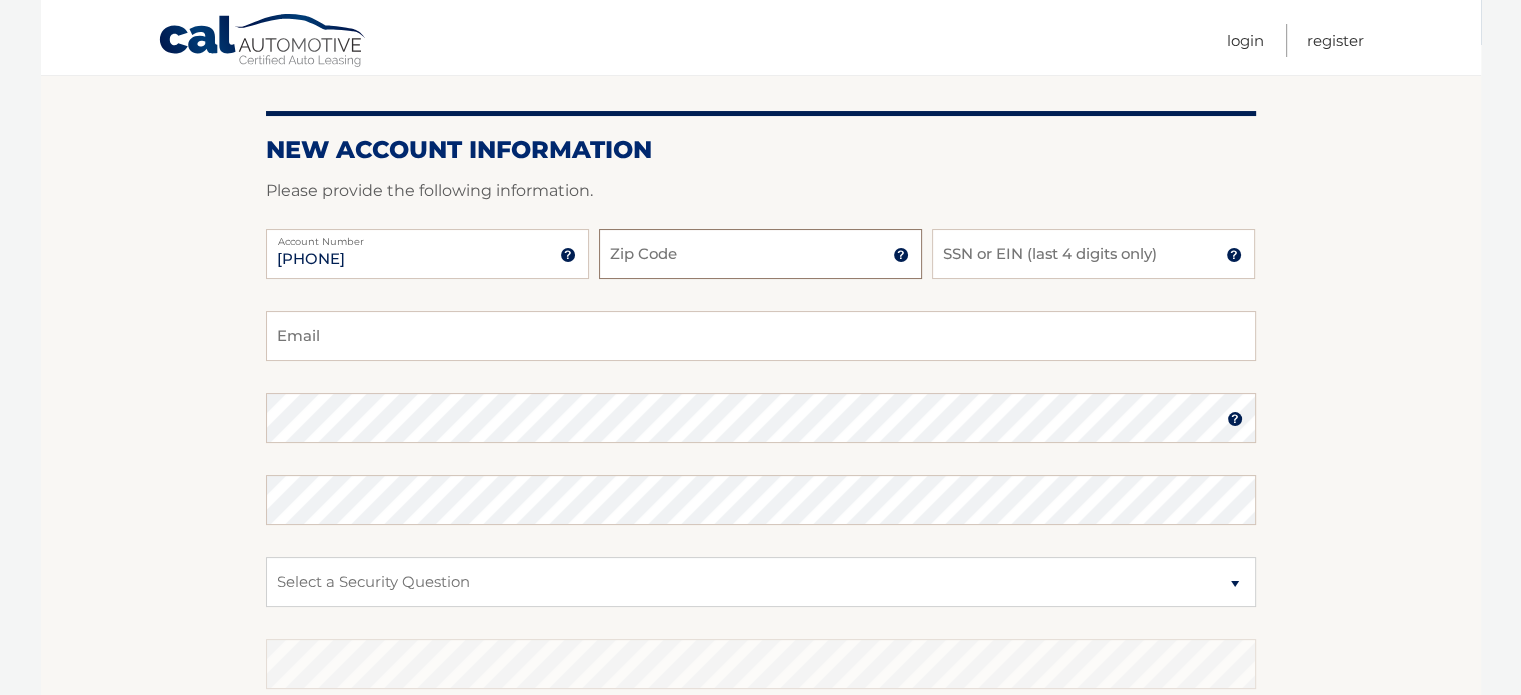 click on "Zip Code" at bounding box center (760, 254) 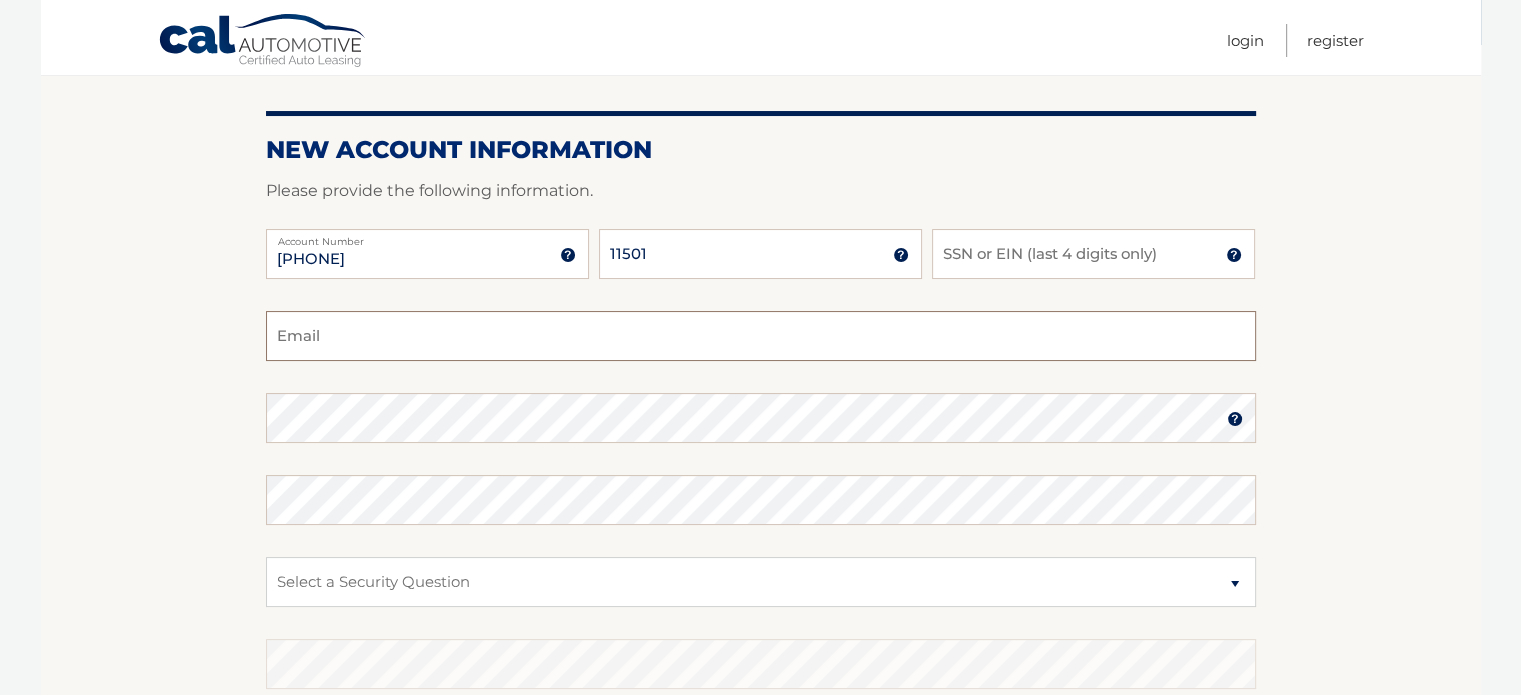 type on "shahnimesh65@gmail.com" 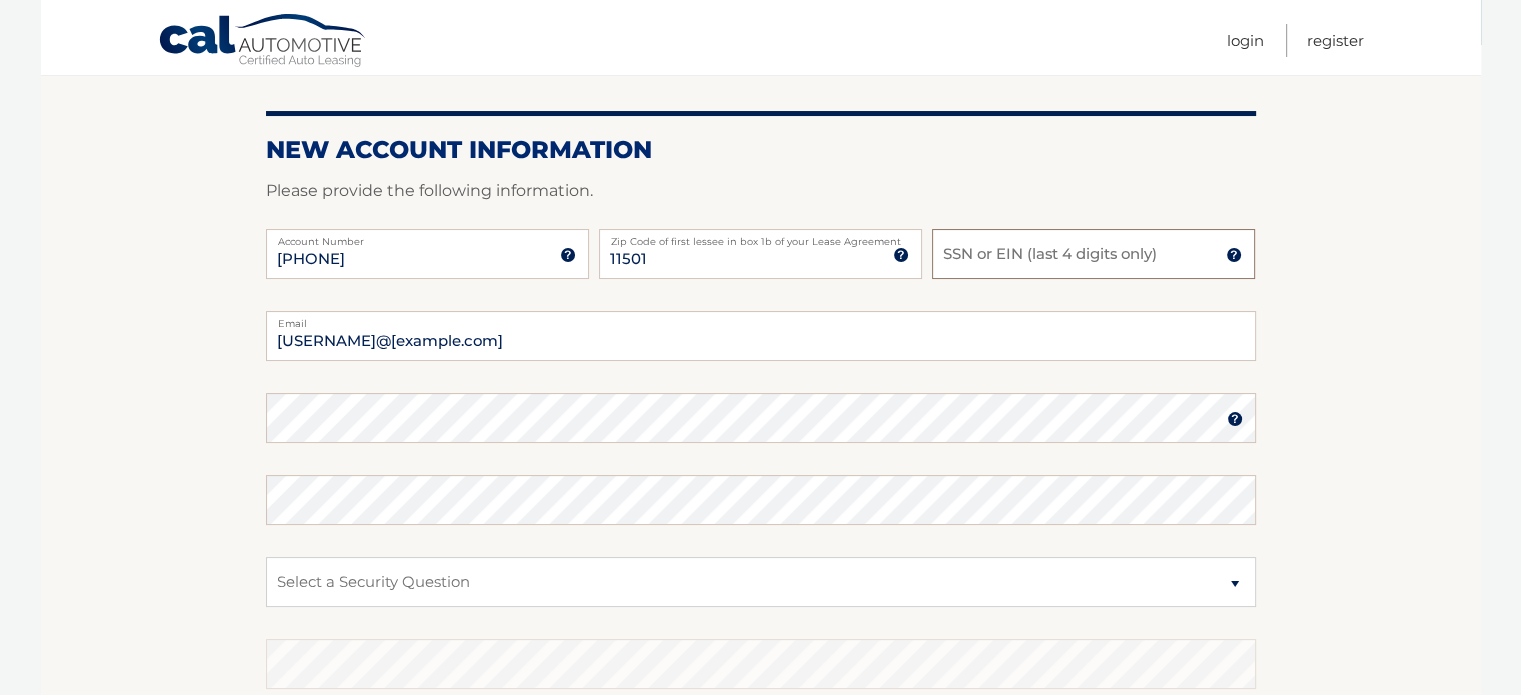 click on "SSN or EIN (last 4 digits only)" at bounding box center (1093, 254) 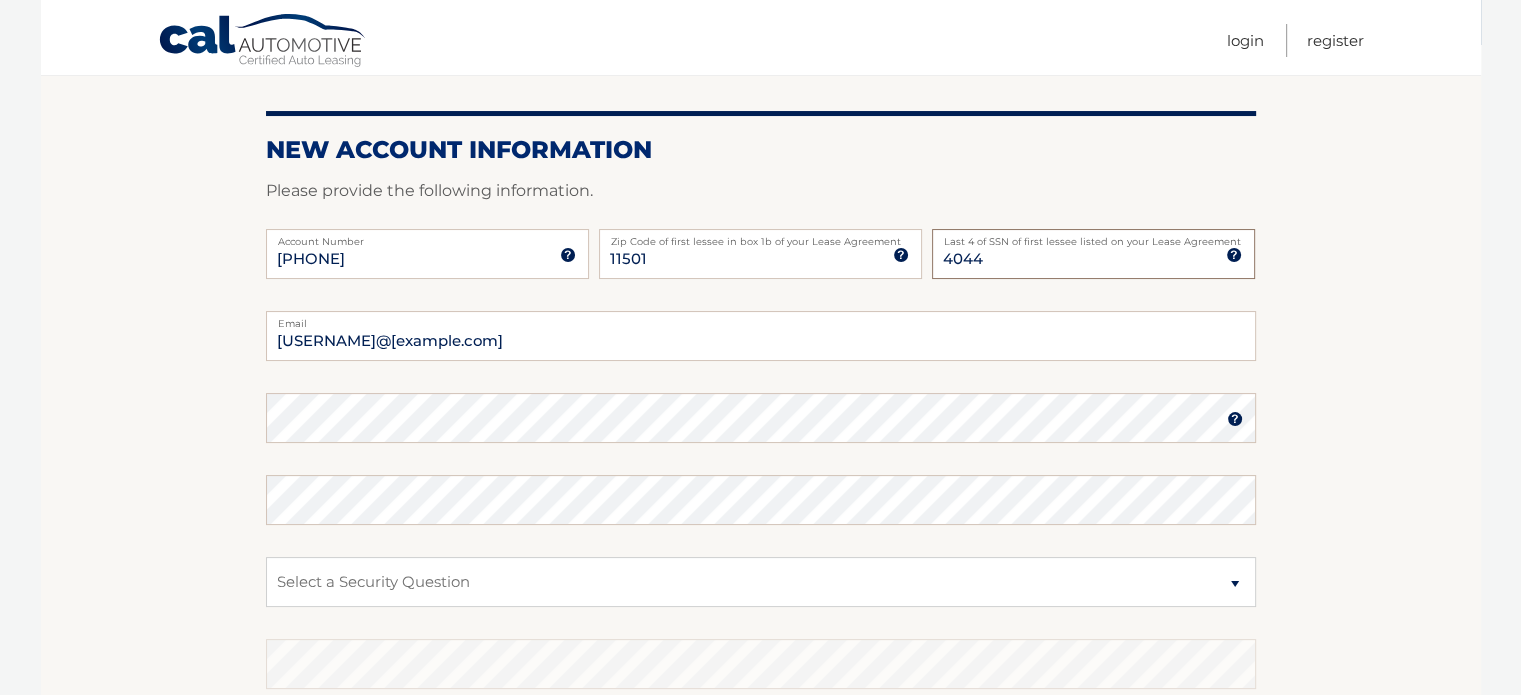 type on "4044" 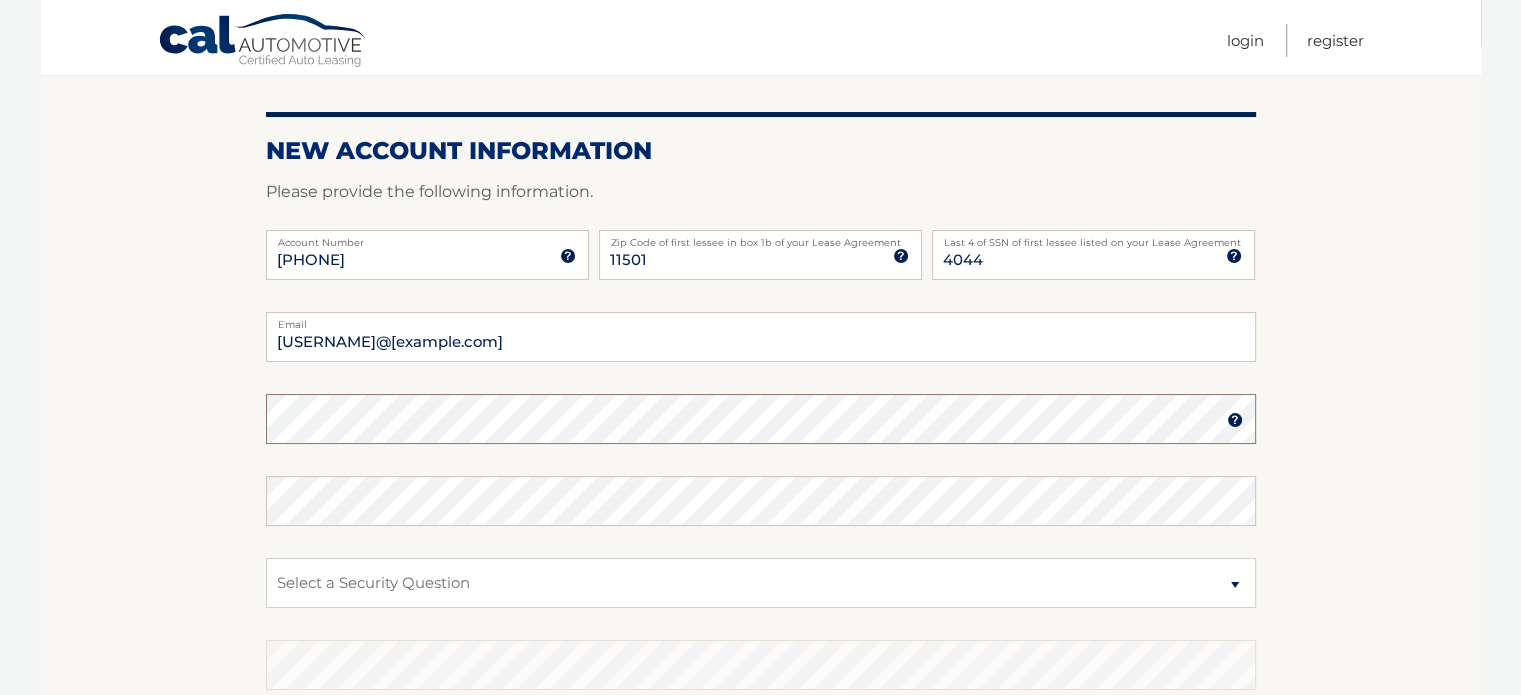 scroll, scrollTop: 182, scrollLeft: 0, axis: vertical 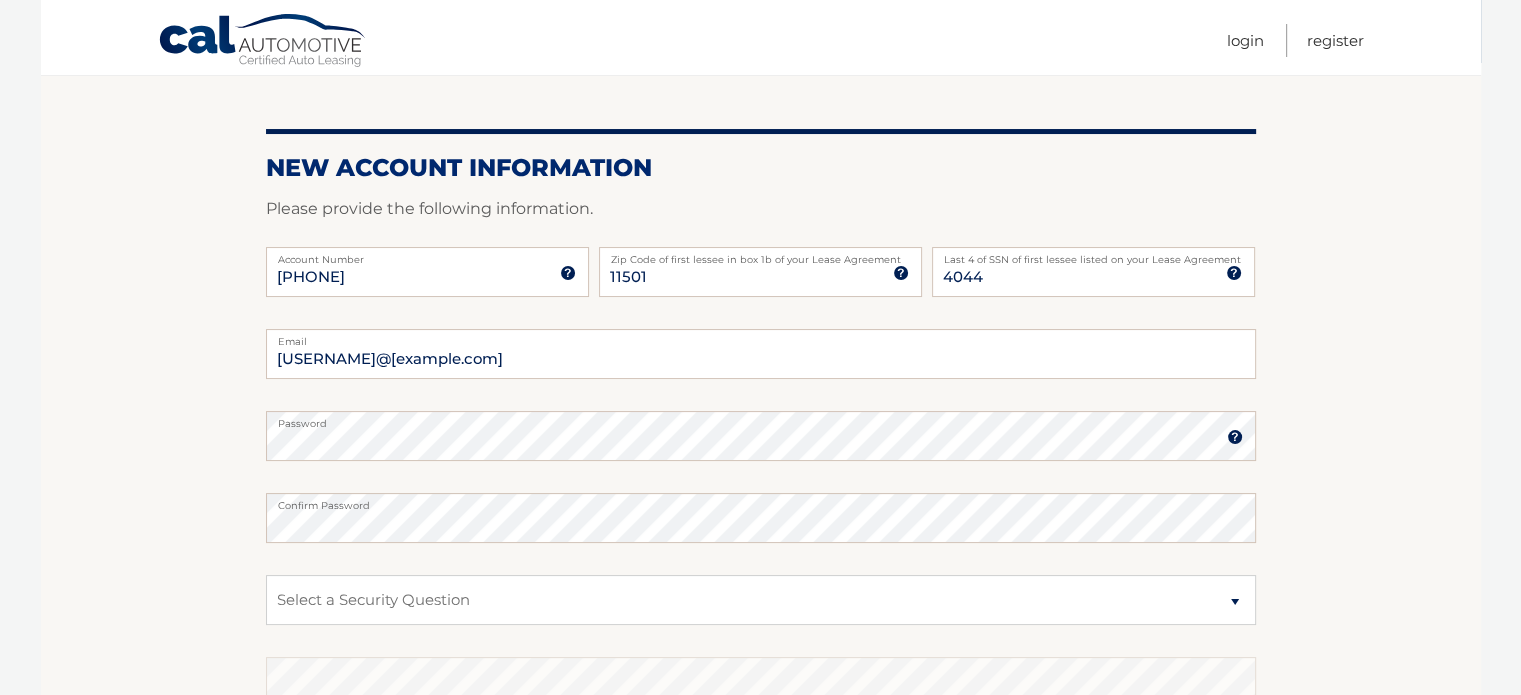 click at bounding box center (1235, 437) 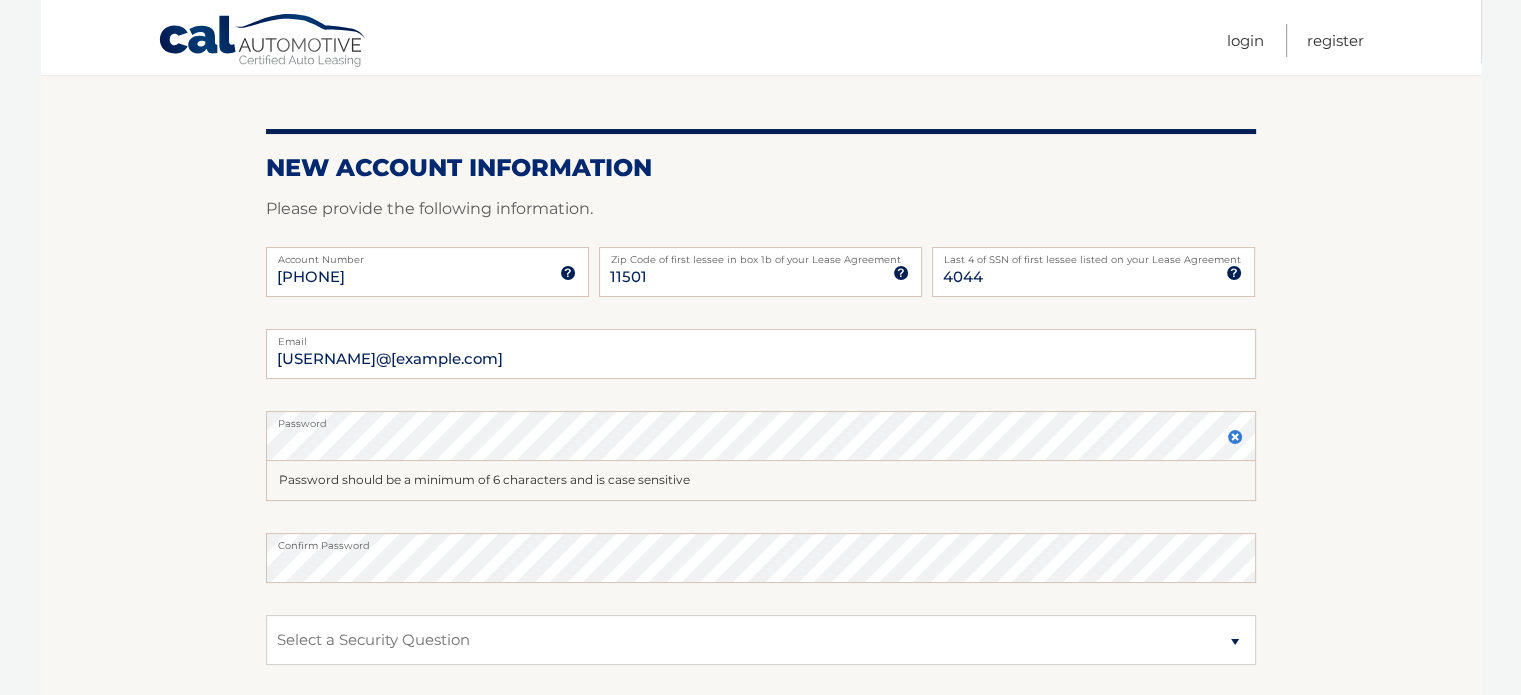 click on "Password" at bounding box center [761, 419] 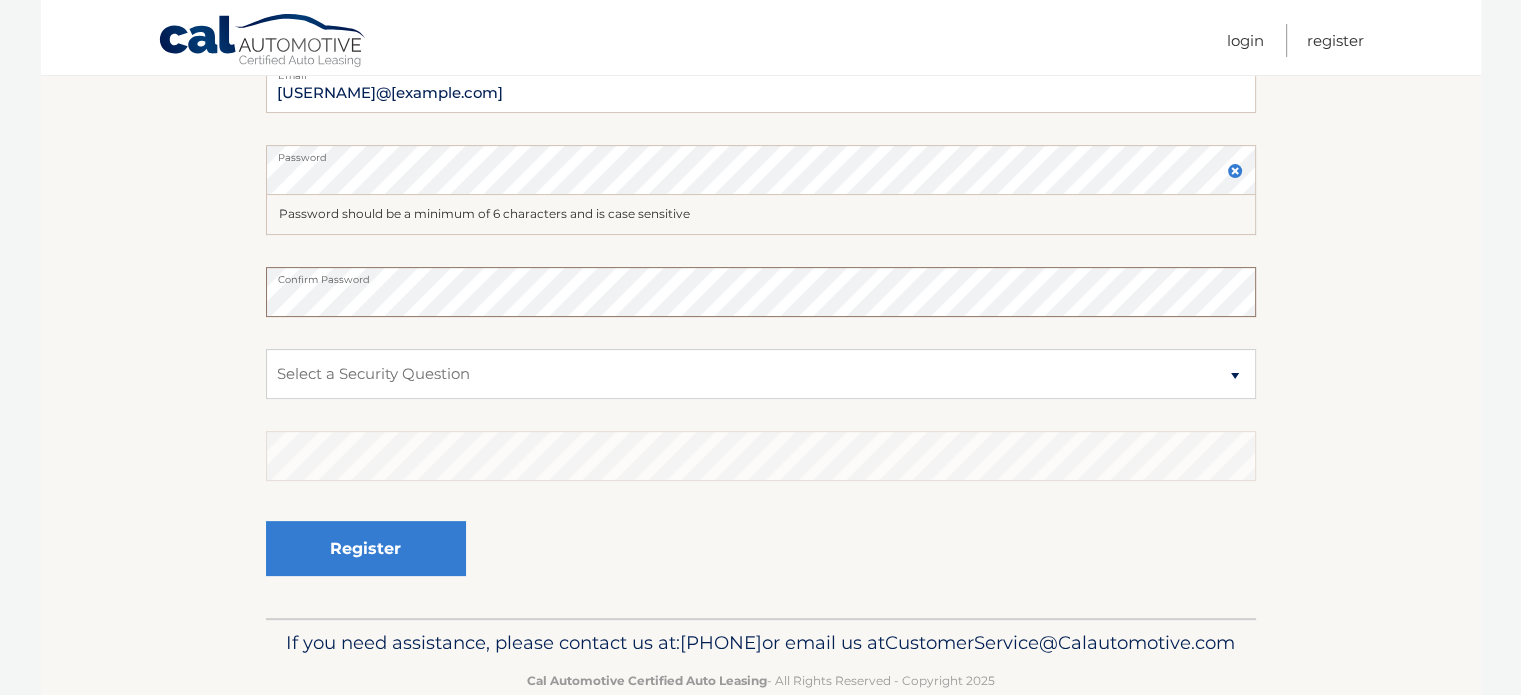scroll, scrollTop: 522, scrollLeft: 0, axis: vertical 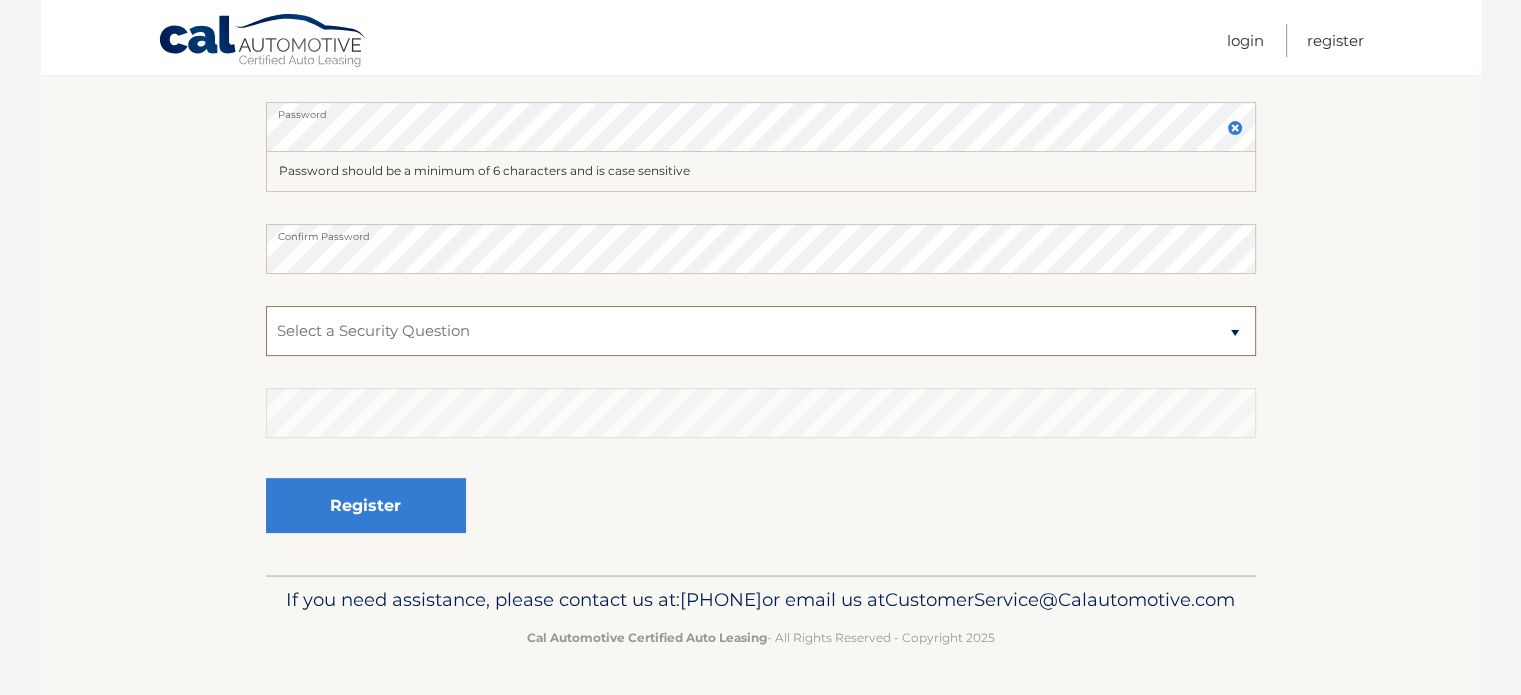 click on "Select a Security Question
What was the name of your elementary school?
What is your mother’s maiden name?
What street did you live on in the third grade?
In what city or town was your first job?
What was your childhood phone number including area code? (e.g., 000-000-0000)" at bounding box center [761, 331] 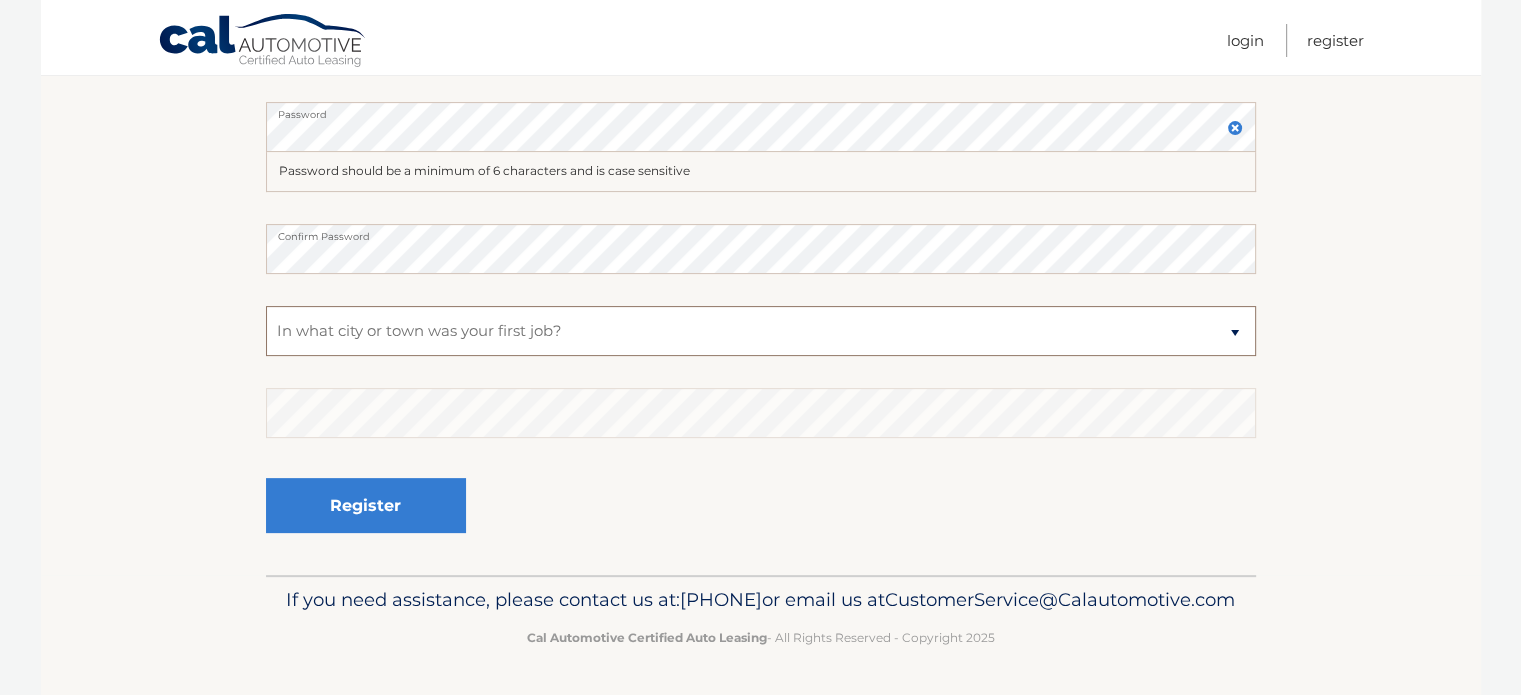 click on "Select a Security Question
What was the name of your elementary school?
What is your mother’s maiden name?
What street did you live on in the third grade?
In what city or town was your first job?
What was your childhood phone number including area code? (e.g., 000-000-0000)" at bounding box center (761, 331) 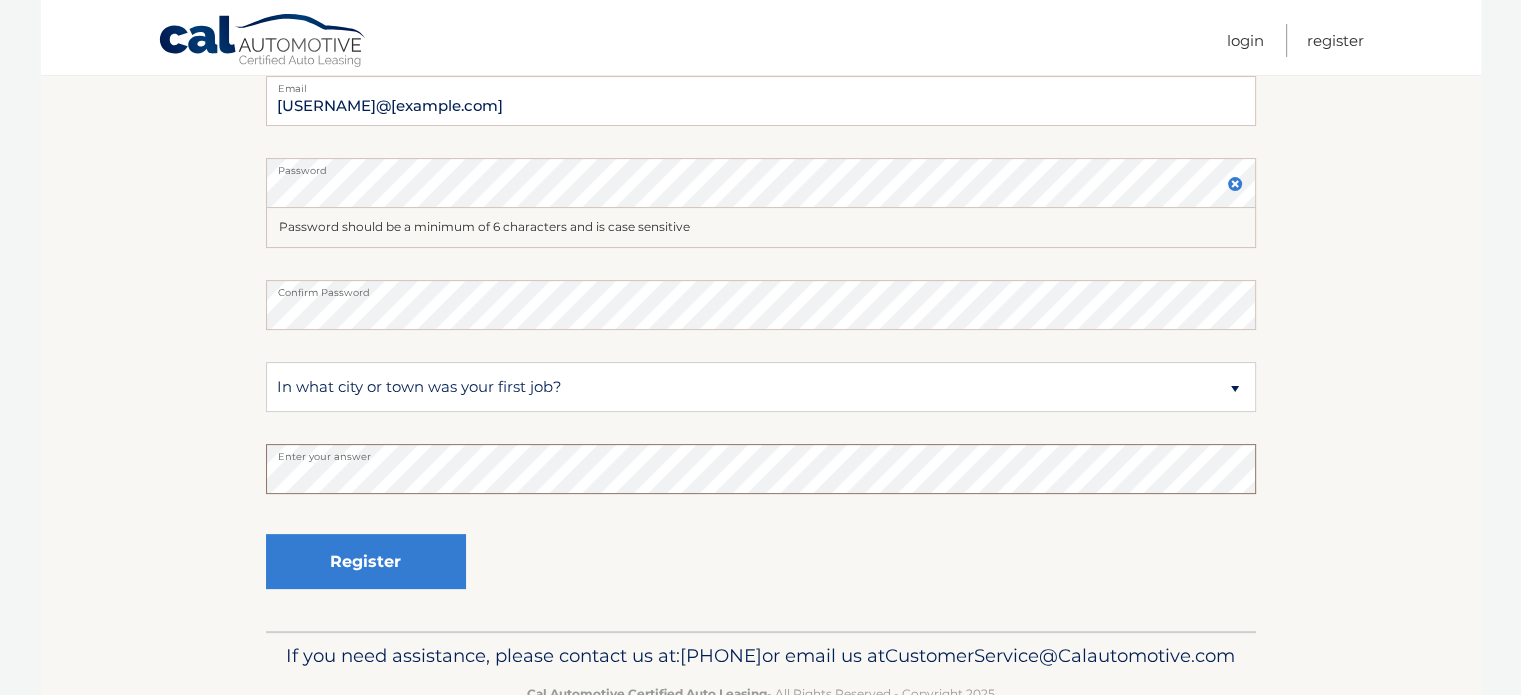 scroll, scrollTop: 522, scrollLeft: 0, axis: vertical 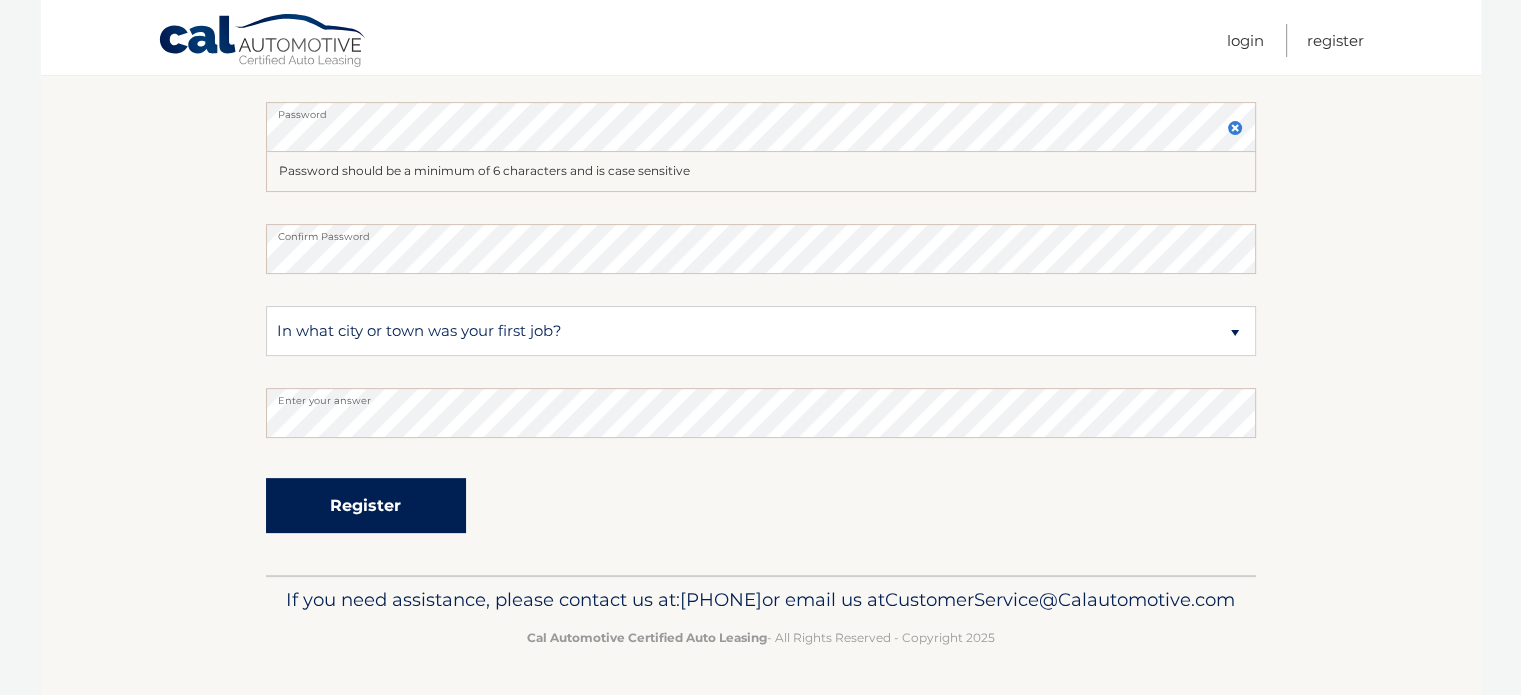 click on "Register" at bounding box center [366, 505] 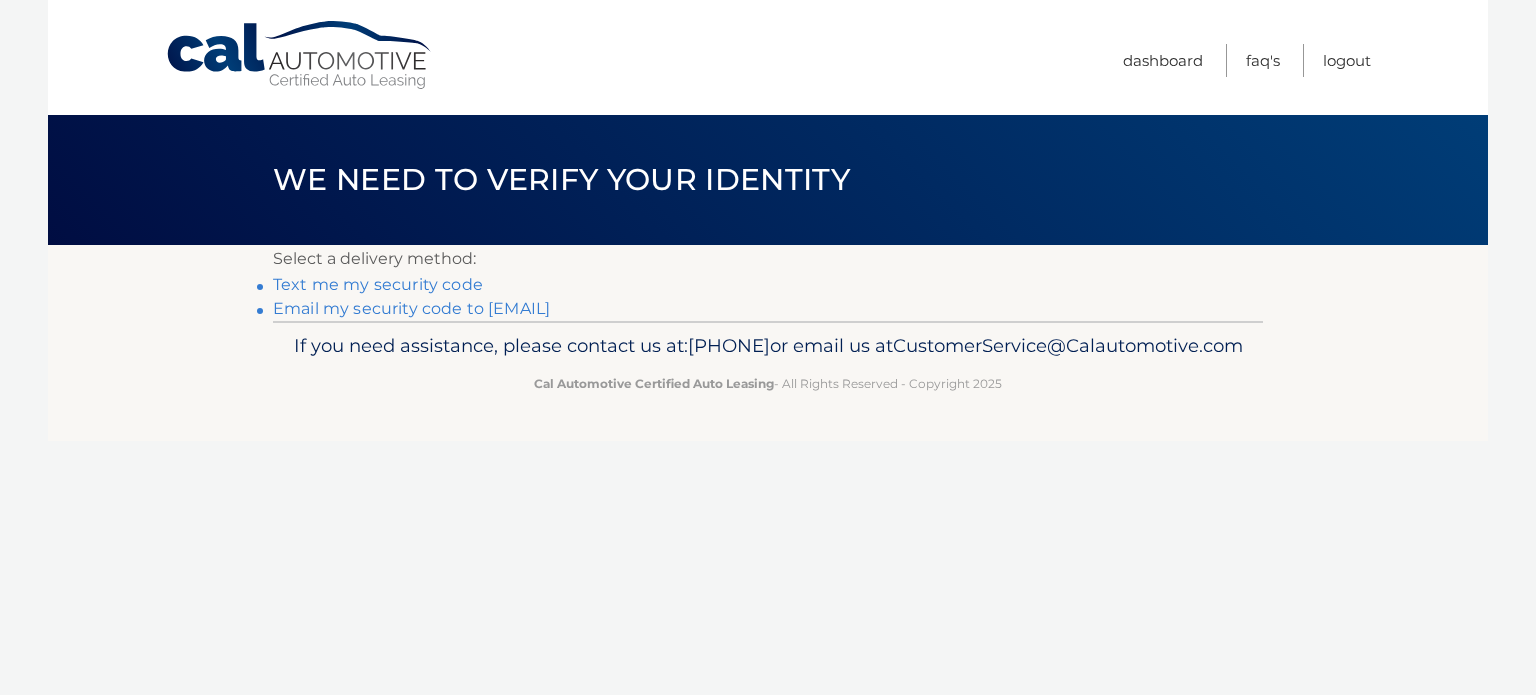 scroll, scrollTop: 0, scrollLeft: 0, axis: both 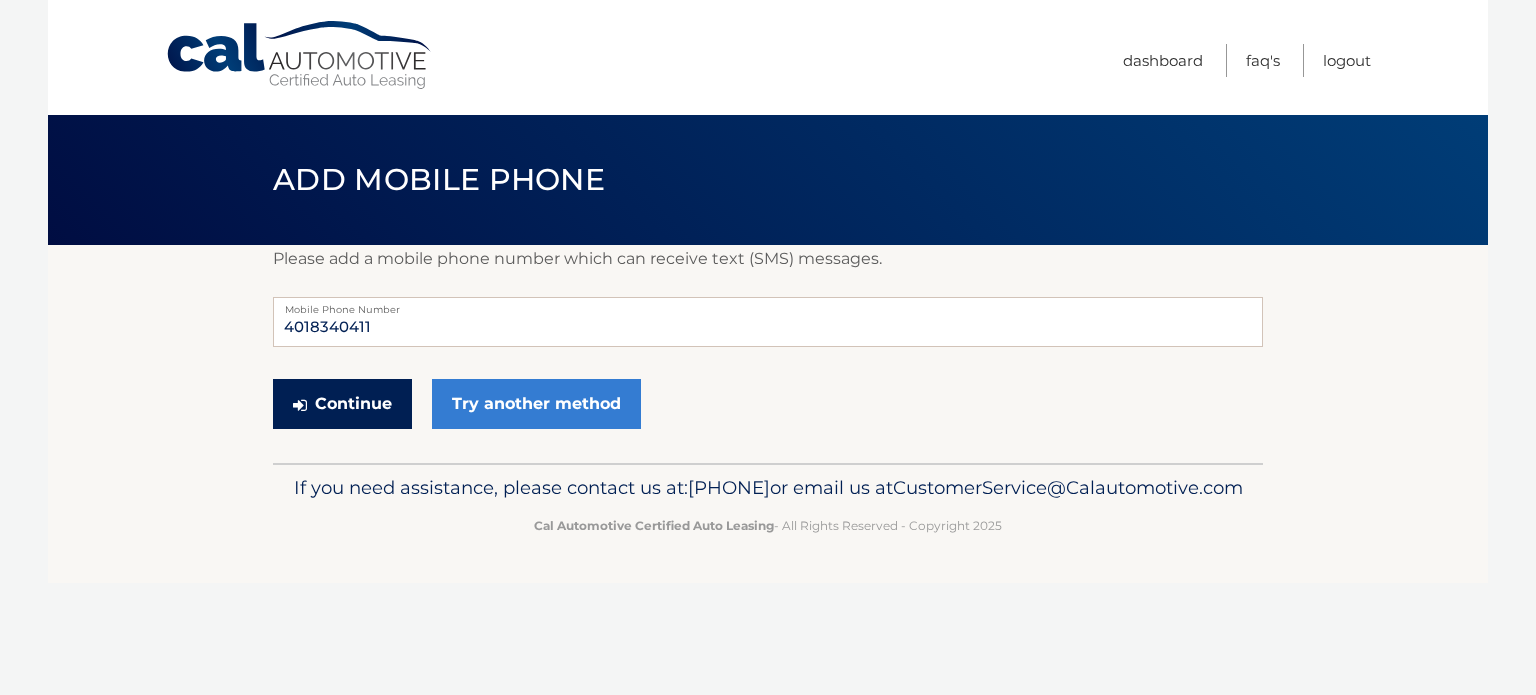 click on "Continue" at bounding box center [342, 404] 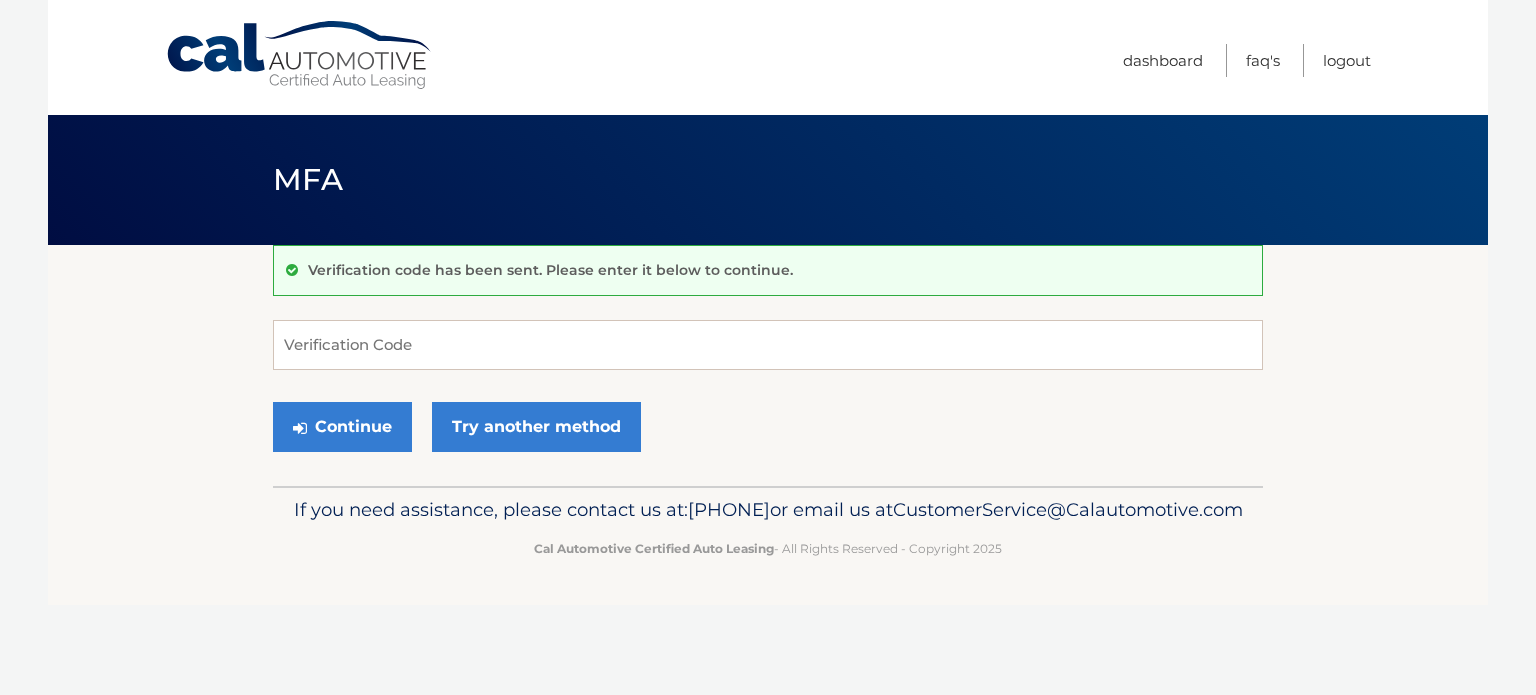 scroll, scrollTop: 0, scrollLeft: 0, axis: both 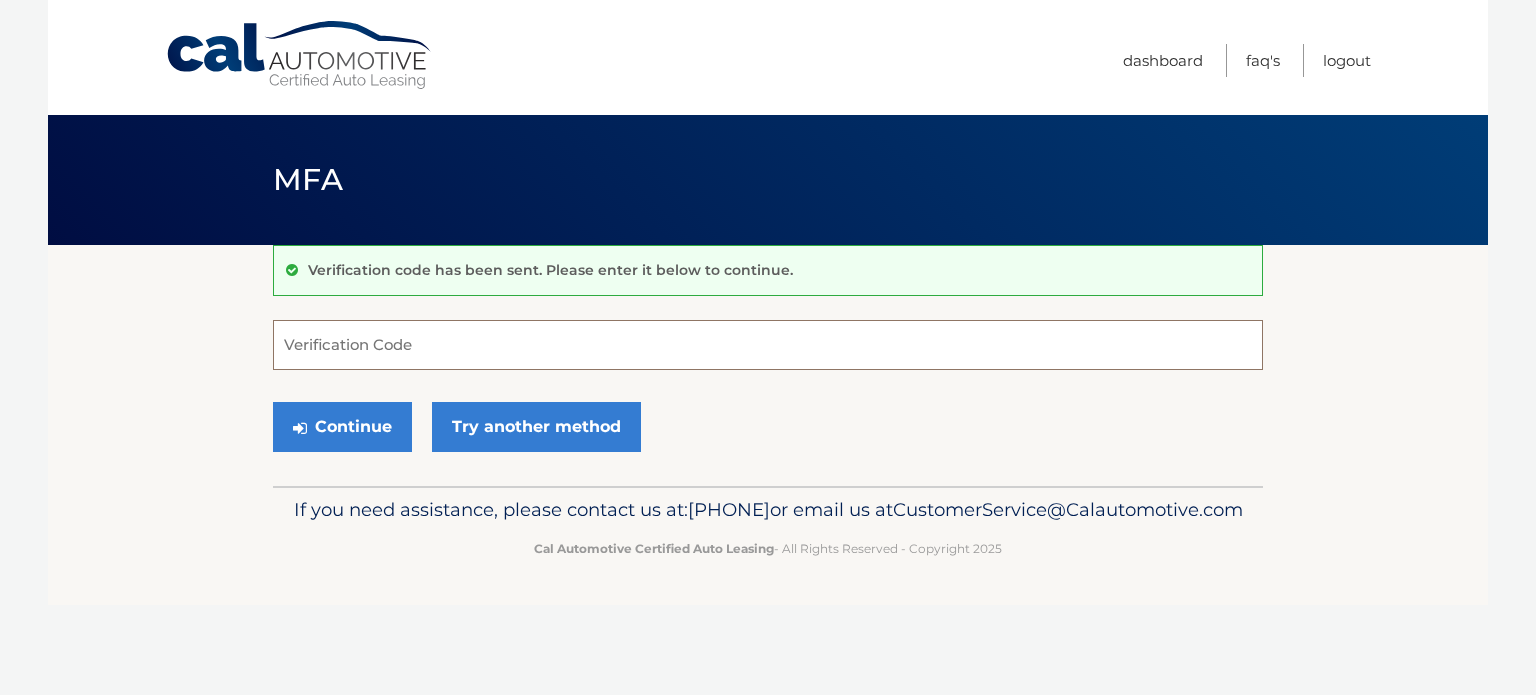click on "Verification Code" at bounding box center [768, 345] 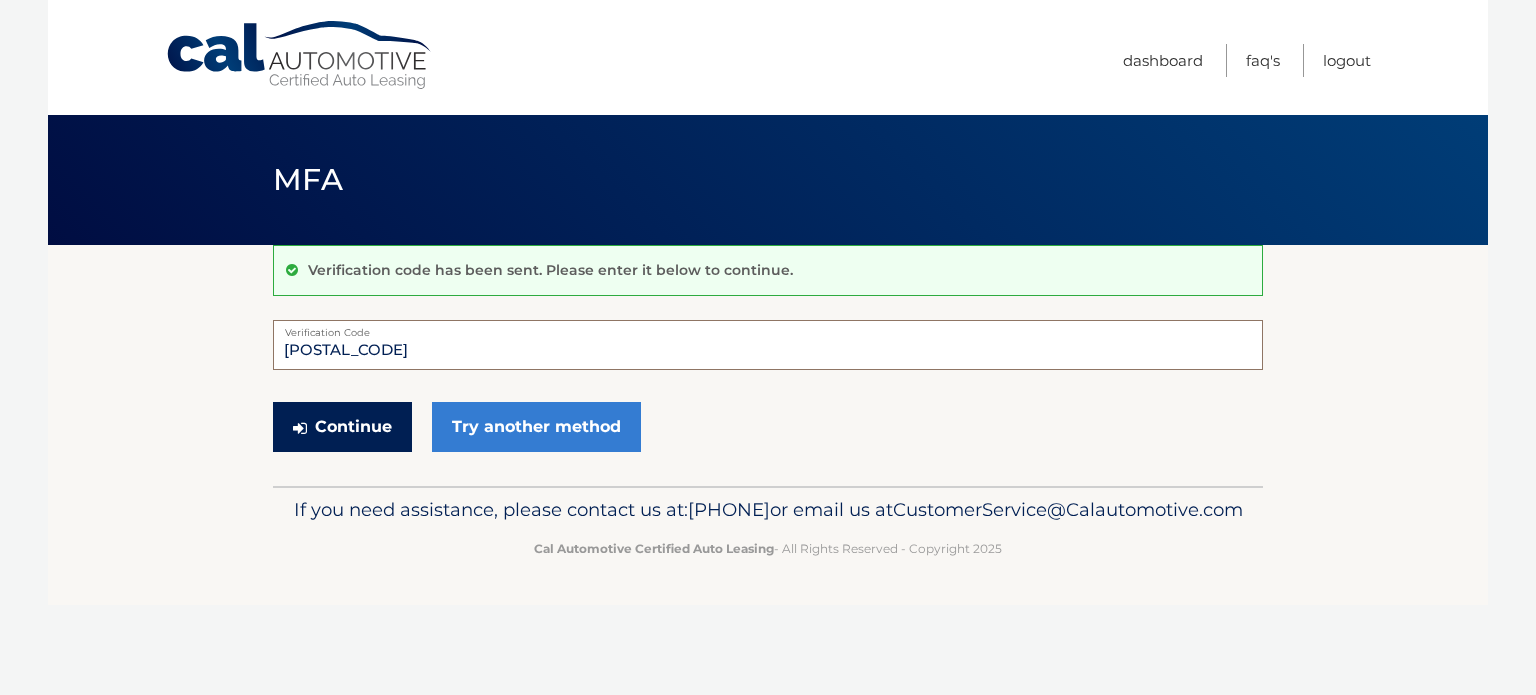 type on "955218" 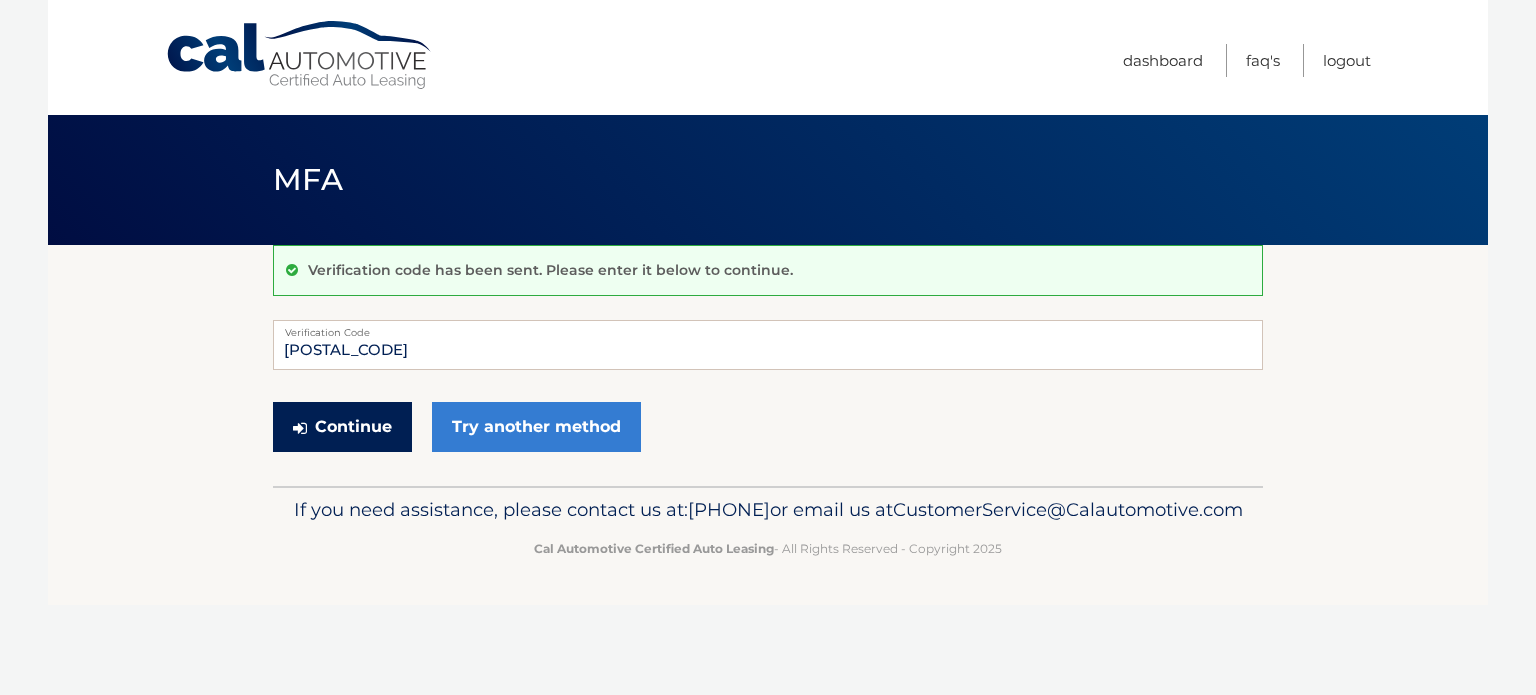 click on "Continue" at bounding box center (342, 427) 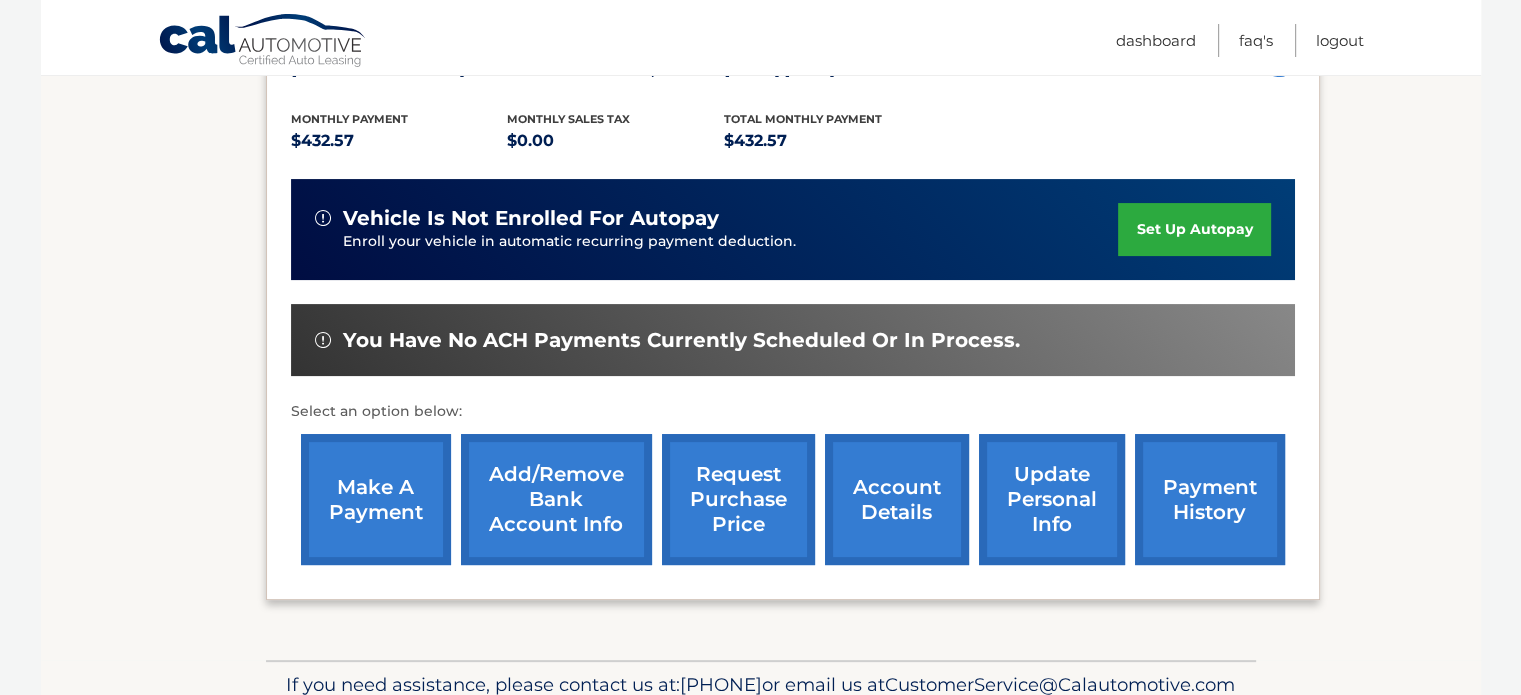 scroll, scrollTop: 300, scrollLeft: 0, axis: vertical 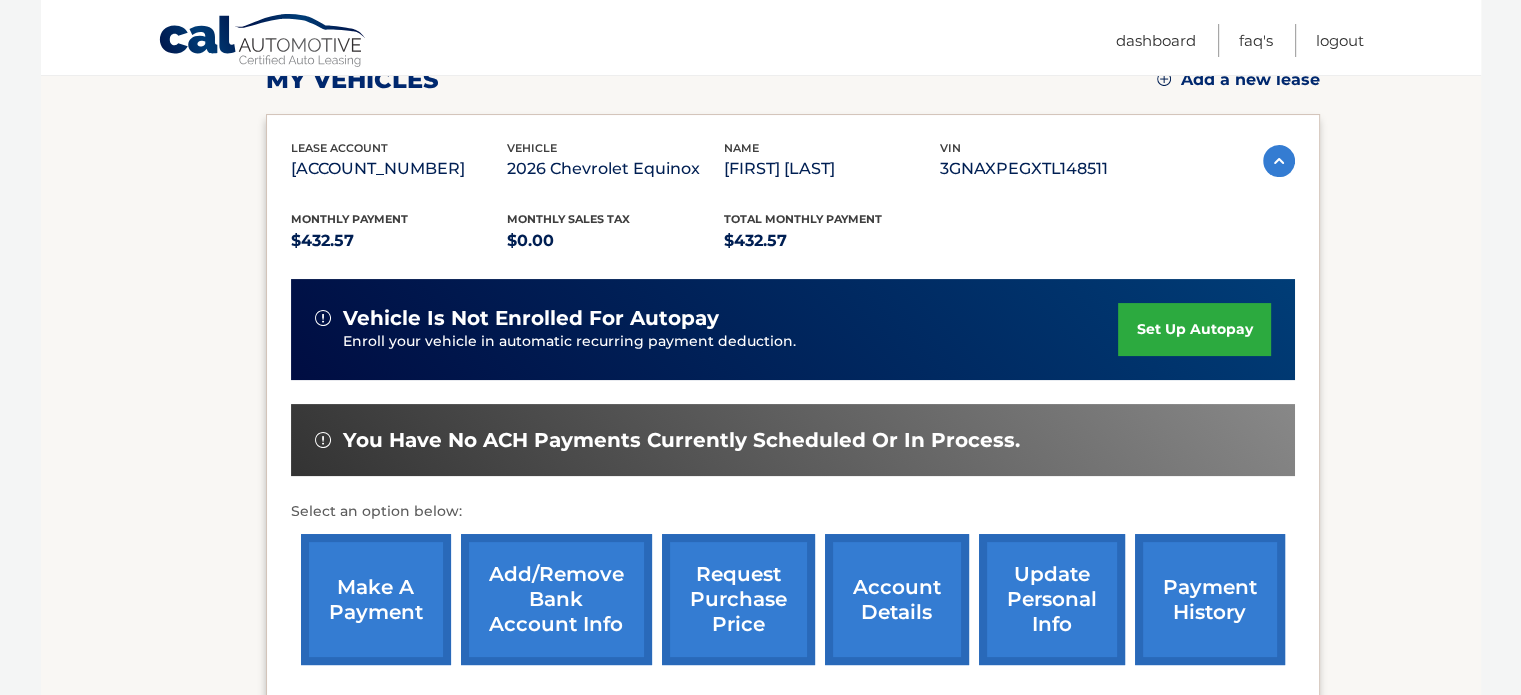 click on "set up autopay" at bounding box center (1194, 329) 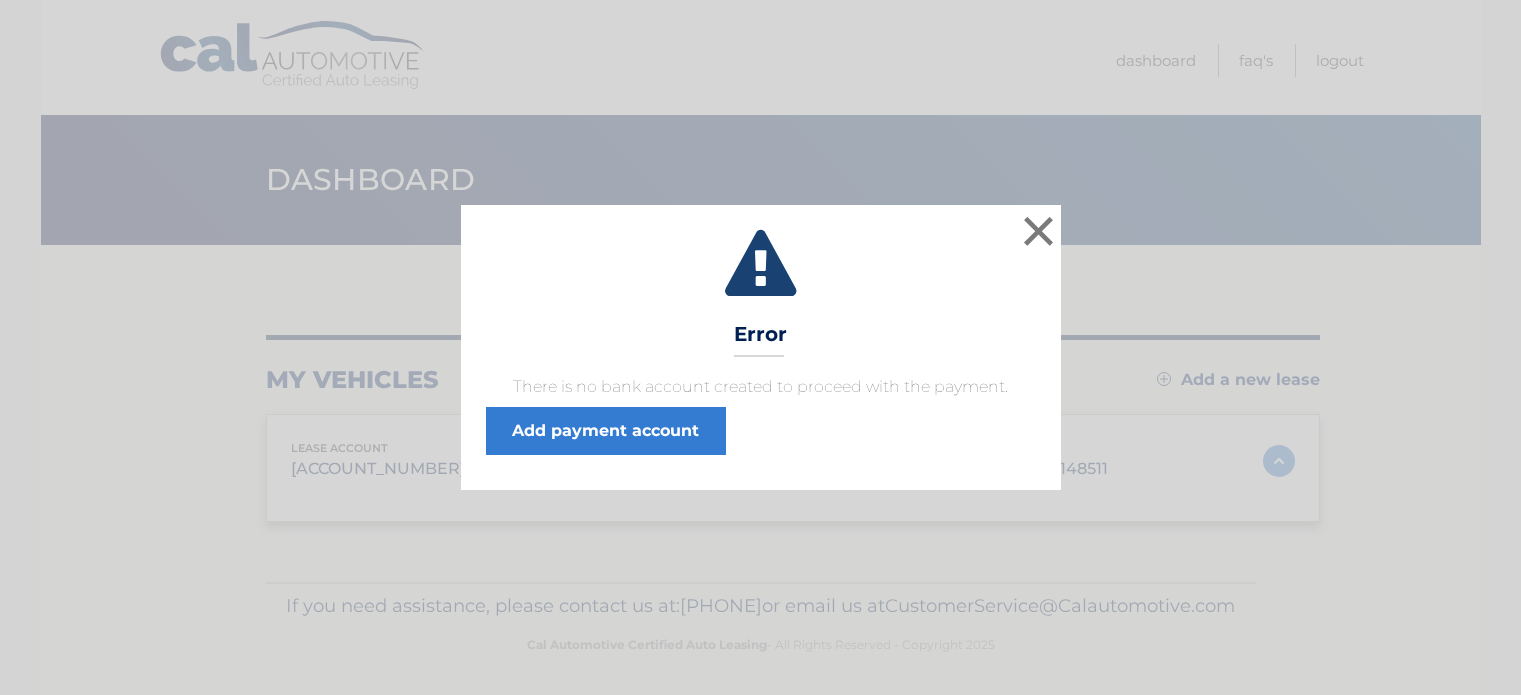 scroll, scrollTop: 0, scrollLeft: 0, axis: both 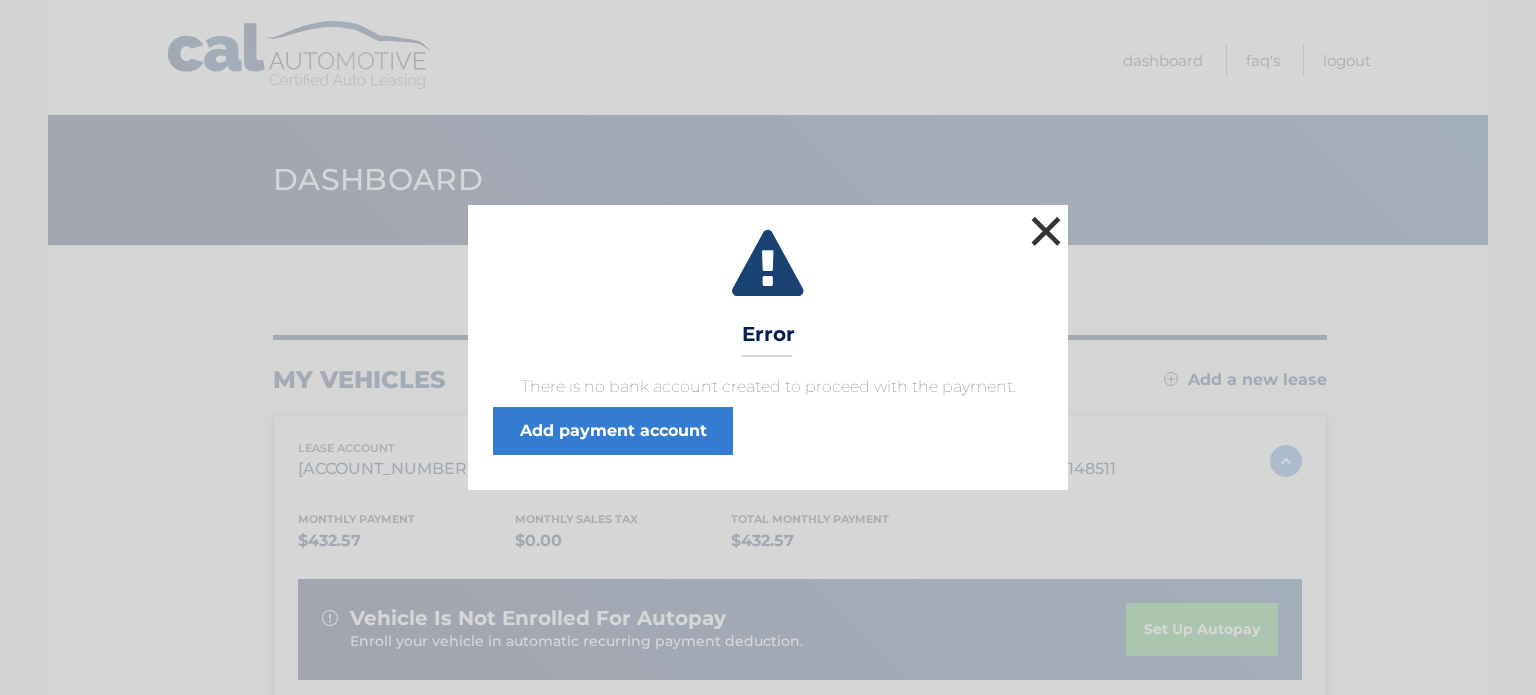 click on "×" at bounding box center (1046, 231) 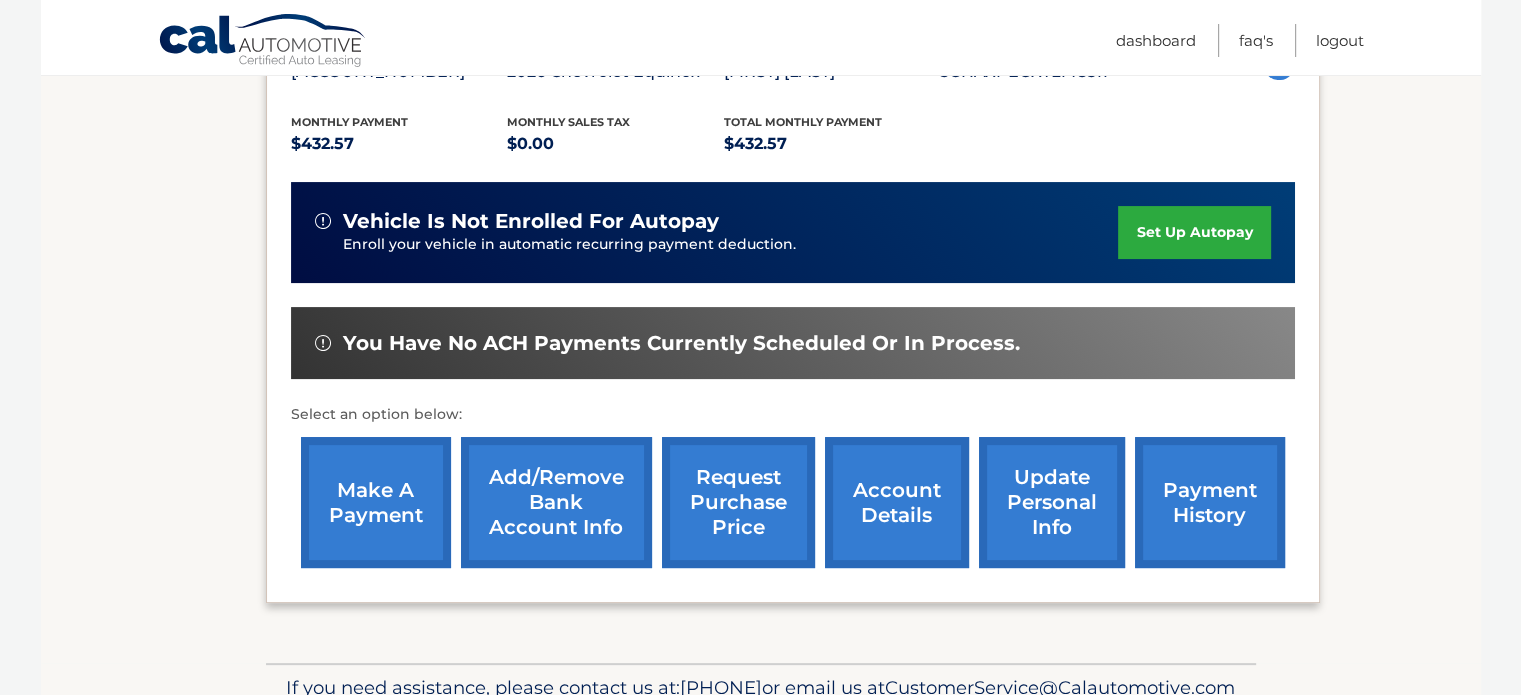 scroll, scrollTop: 400, scrollLeft: 0, axis: vertical 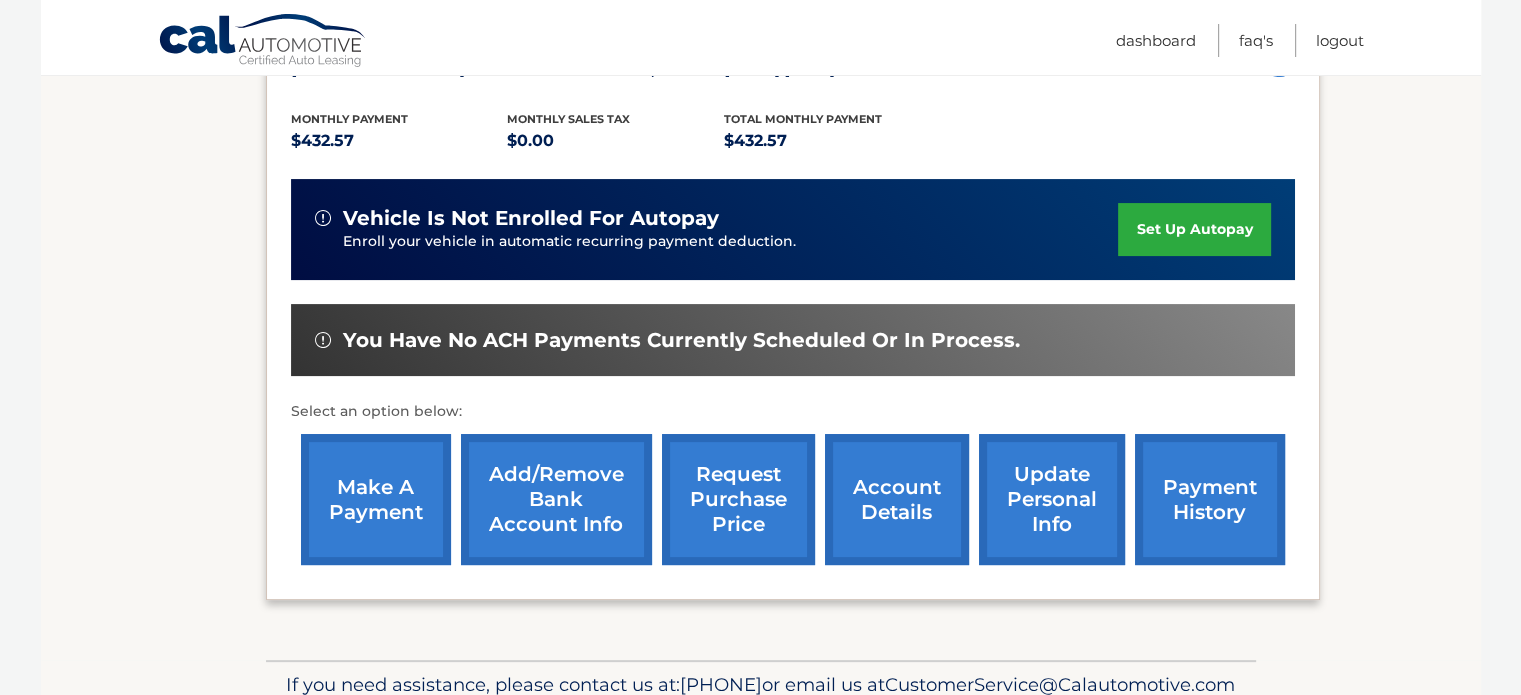 click on "make a payment" at bounding box center (376, 499) 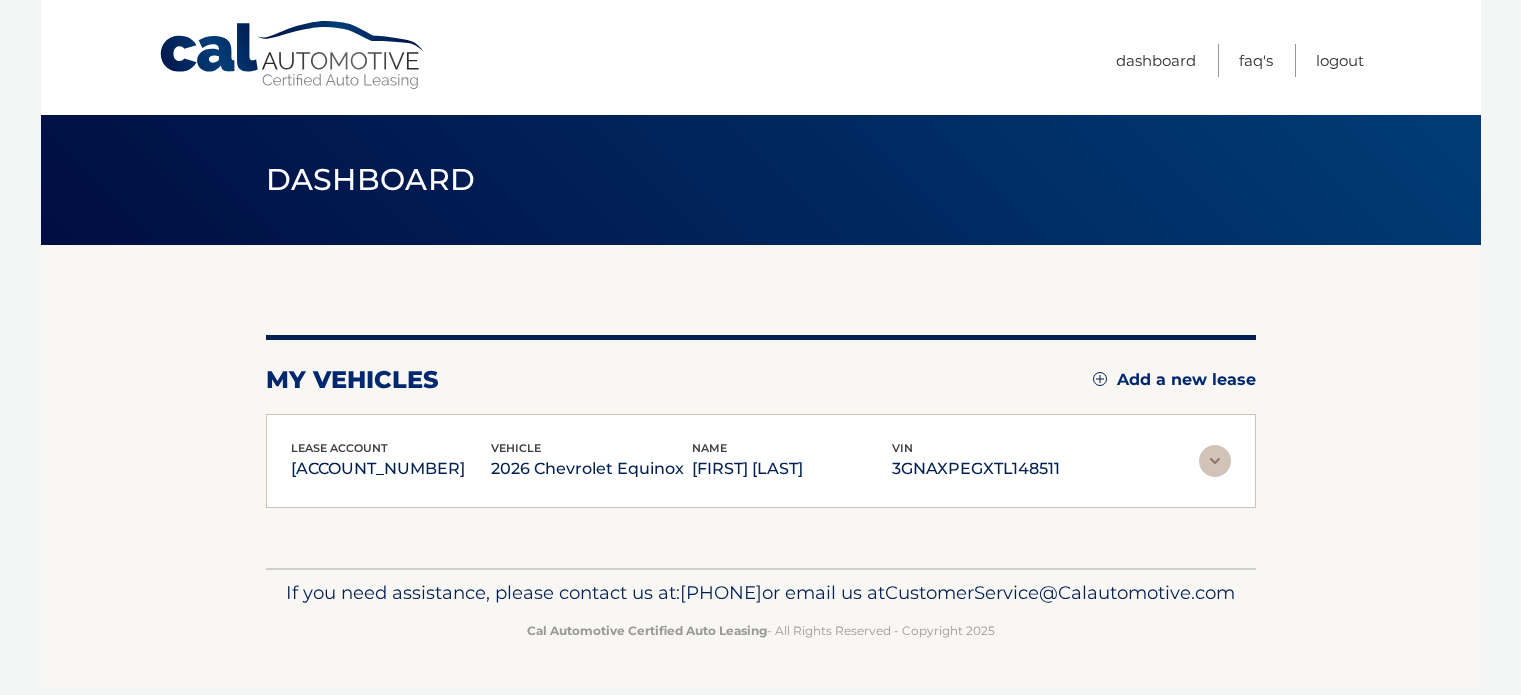 scroll, scrollTop: 0, scrollLeft: 0, axis: both 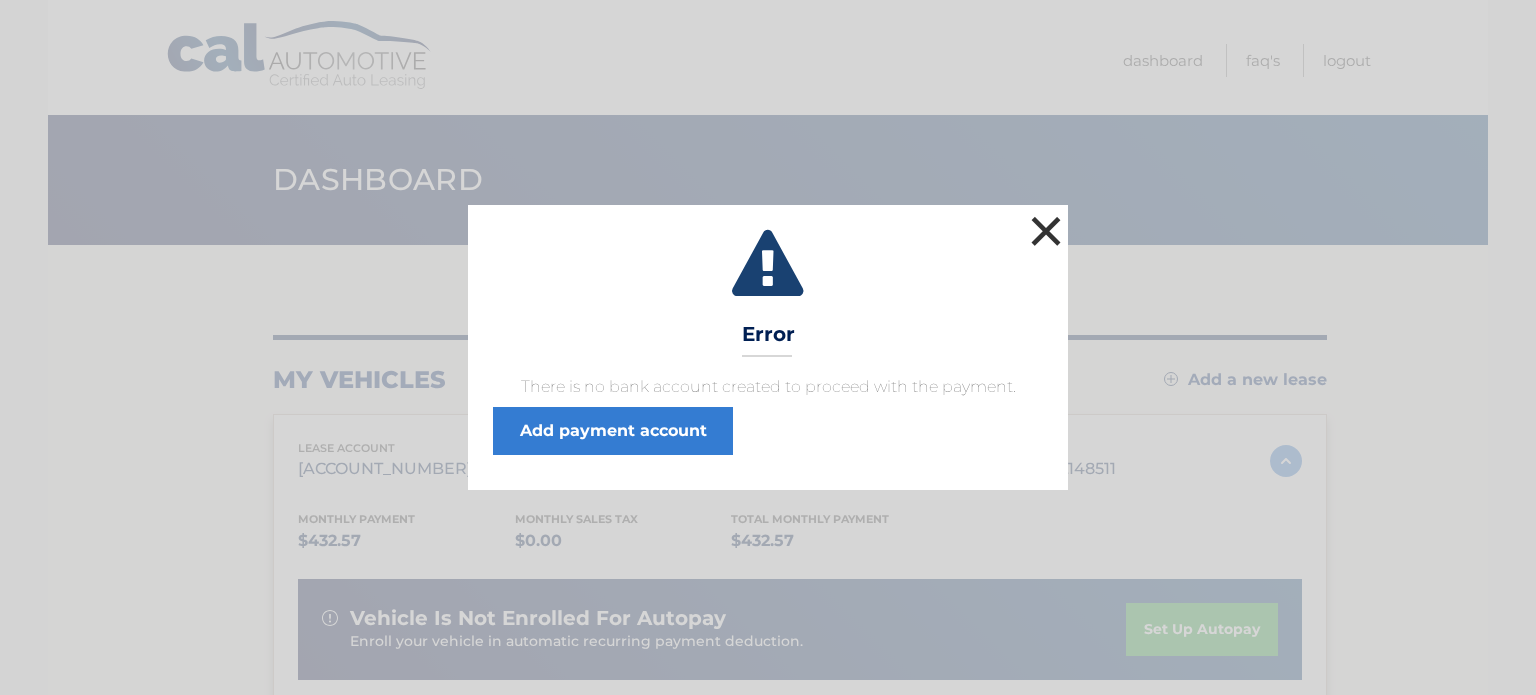 click on "×" at bounding box center [1046, 231] 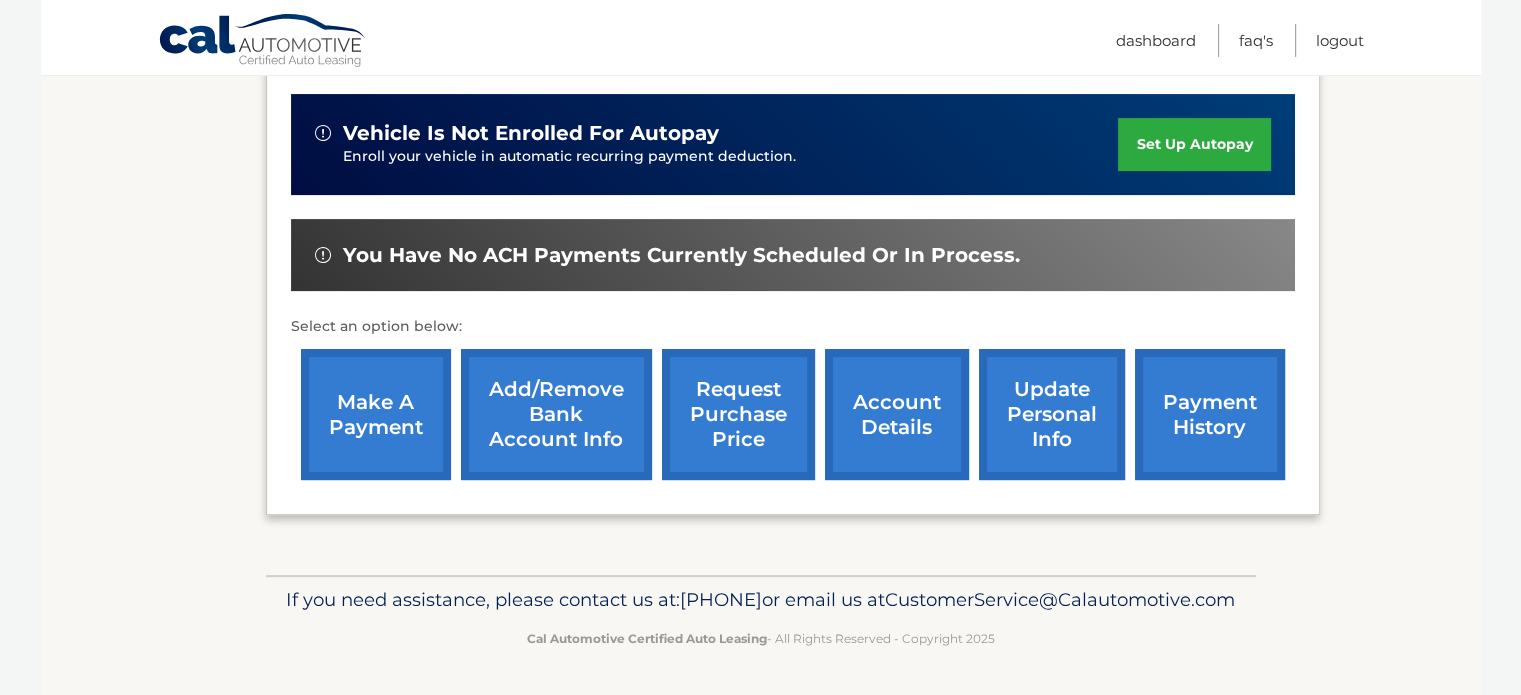 scroll, scrollTop: 314, scrollLeft: 0, axis: vertical 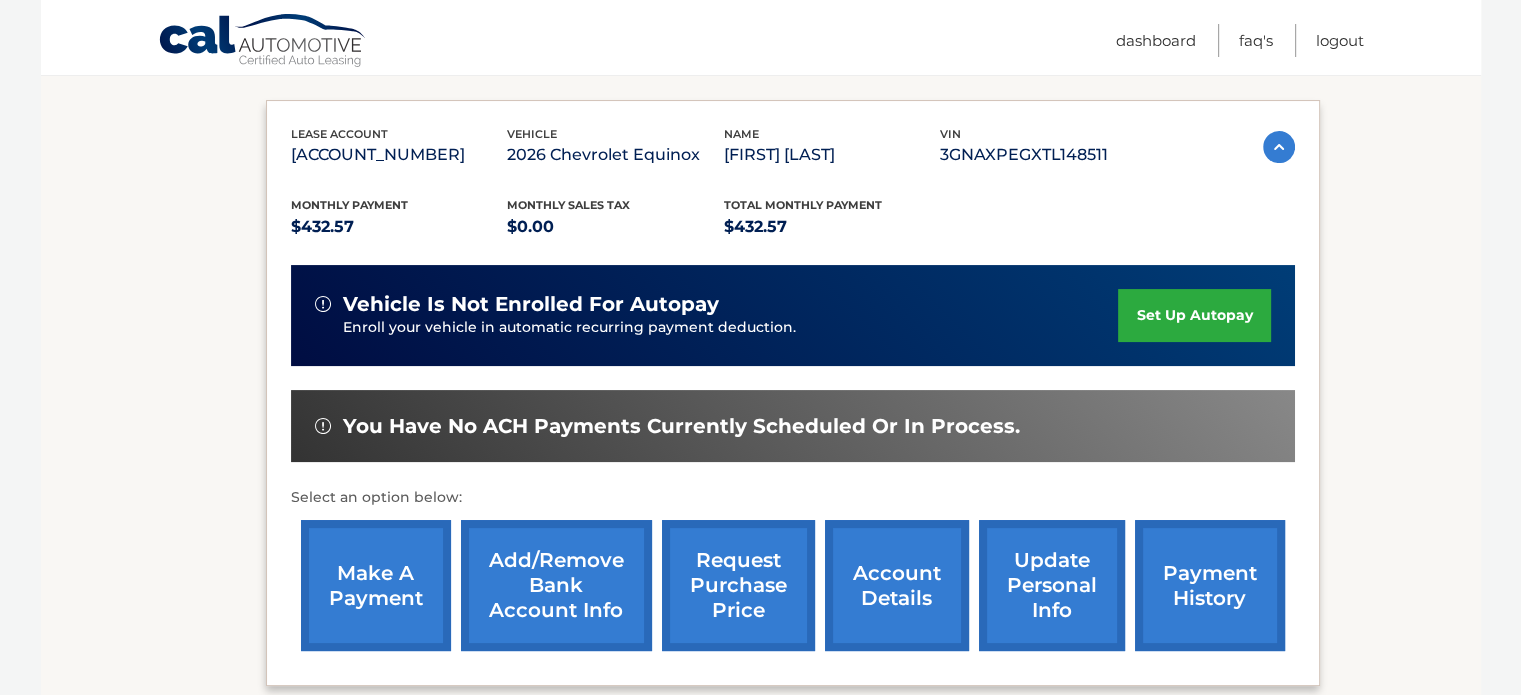 click on "make a payment" at bounding box center [376, 585] 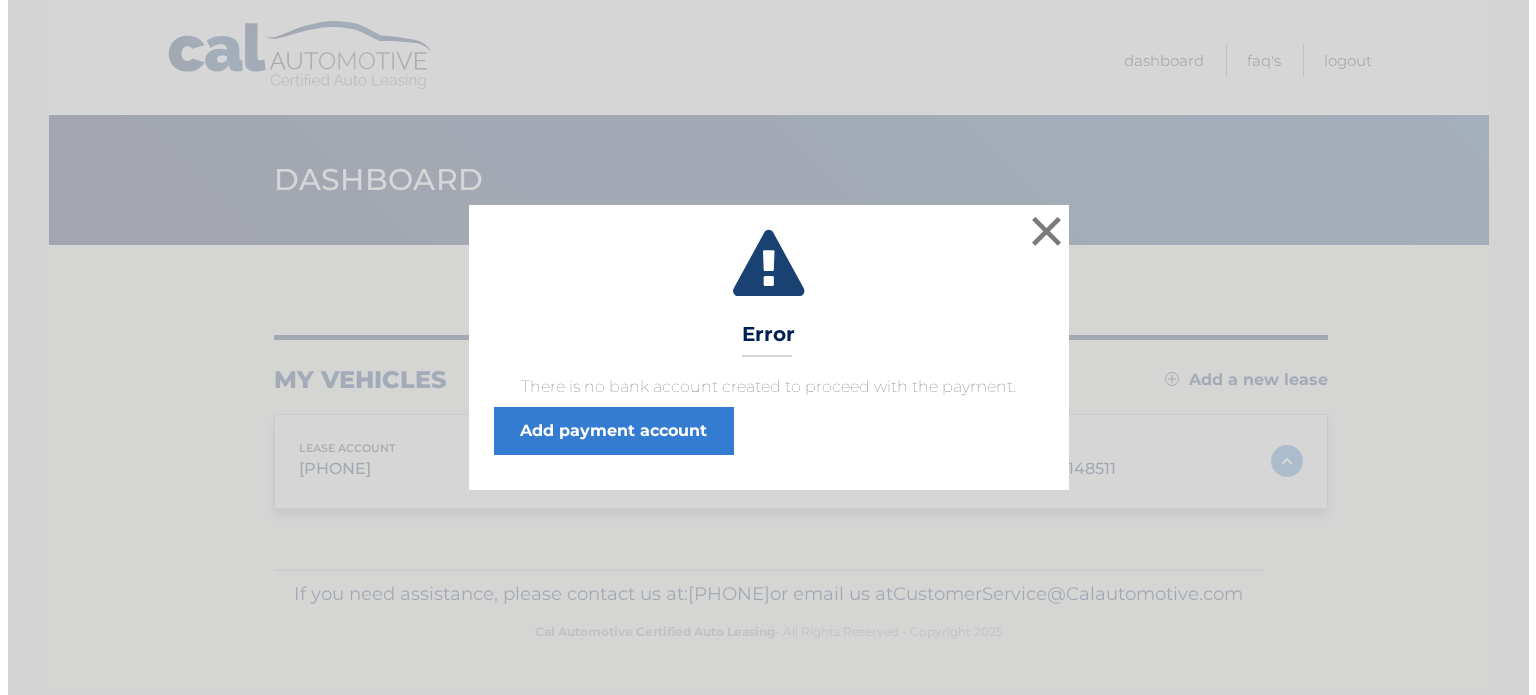 scroll, scrollTop: 0, scrollLeft: 0, axis: both 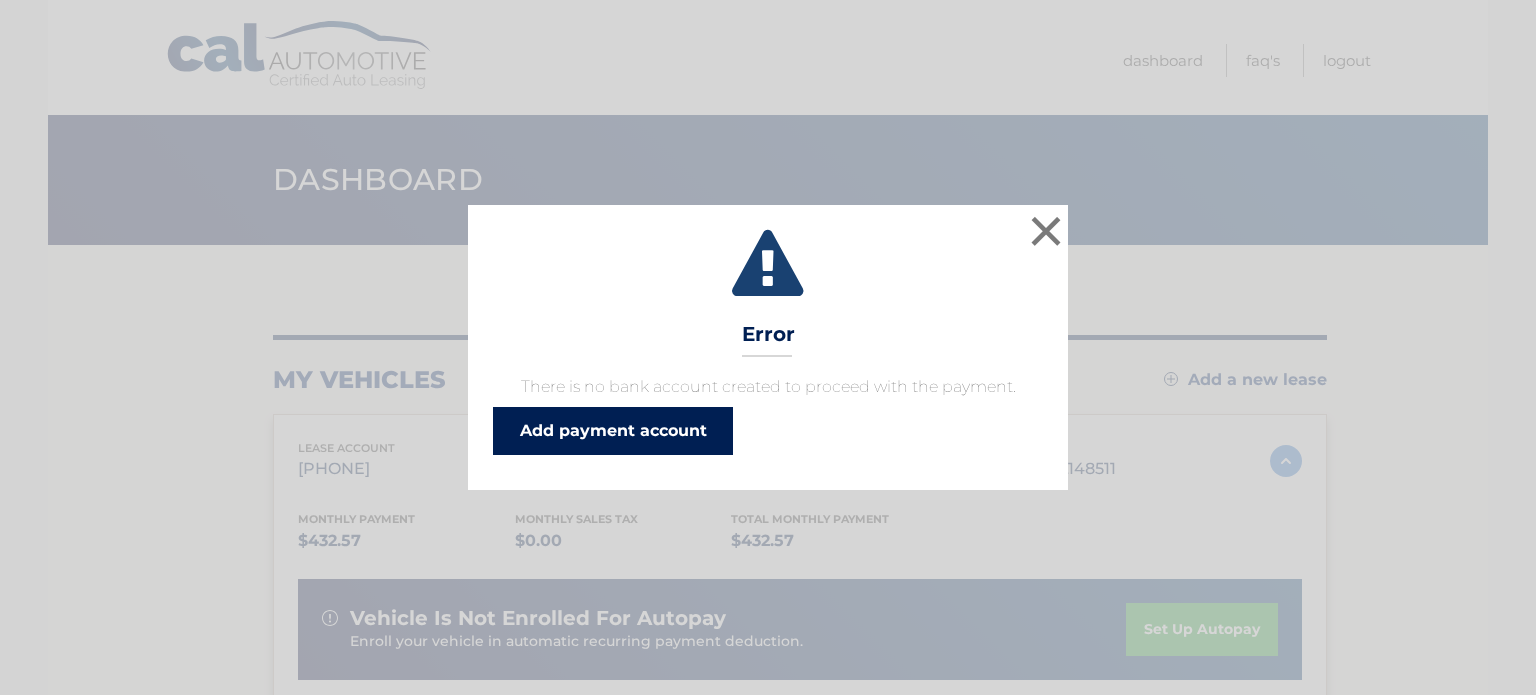 click on "Add payment account" at bounding box center [613, 431] 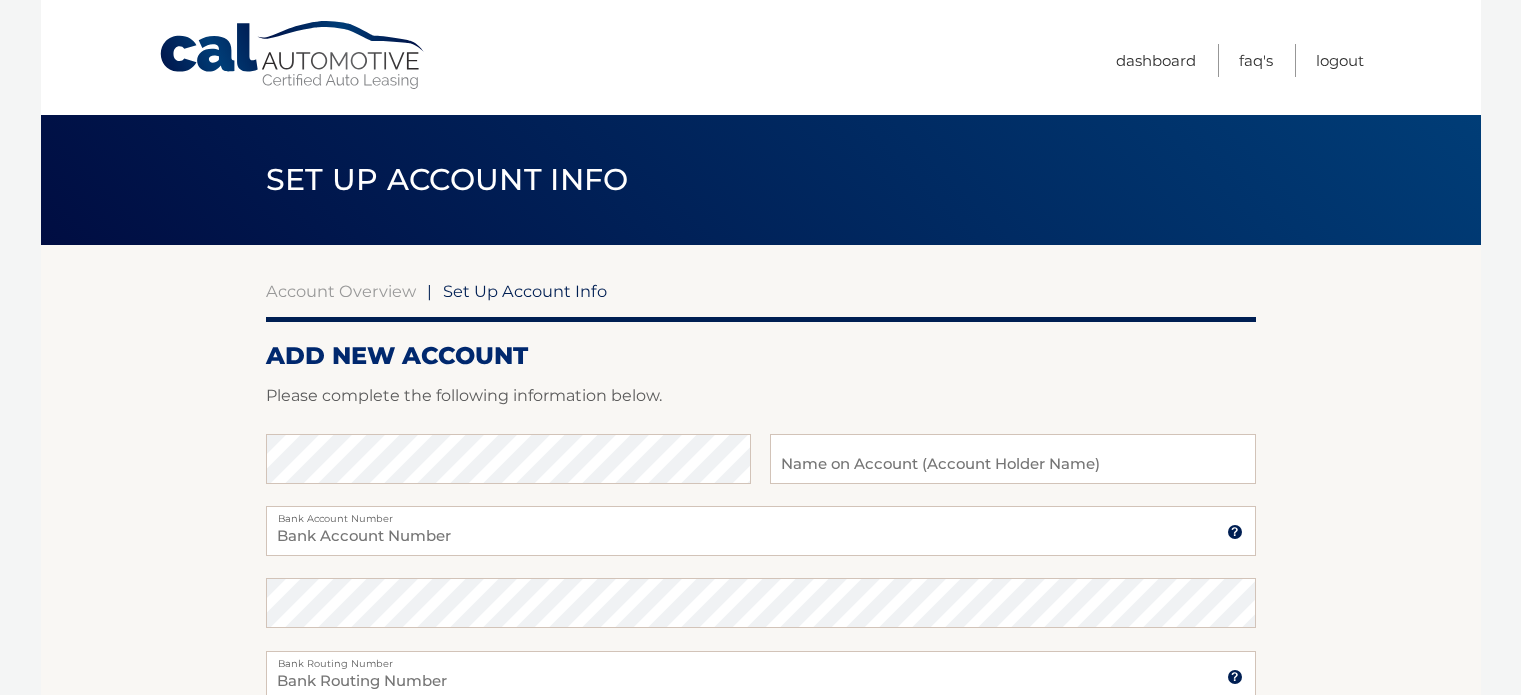 scroll, scrollTop: 0, scrollLeft: 0, axis: both 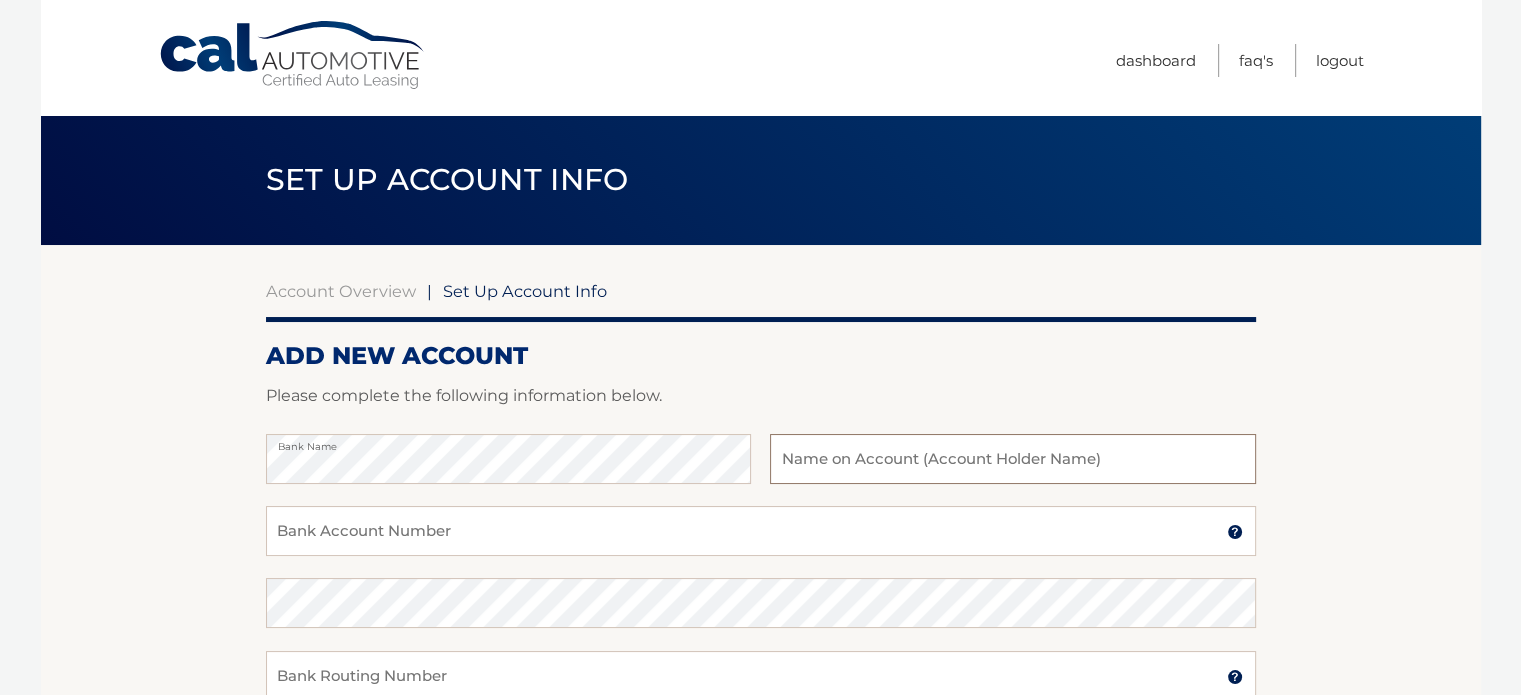 click at bounding box center (1012, 459) 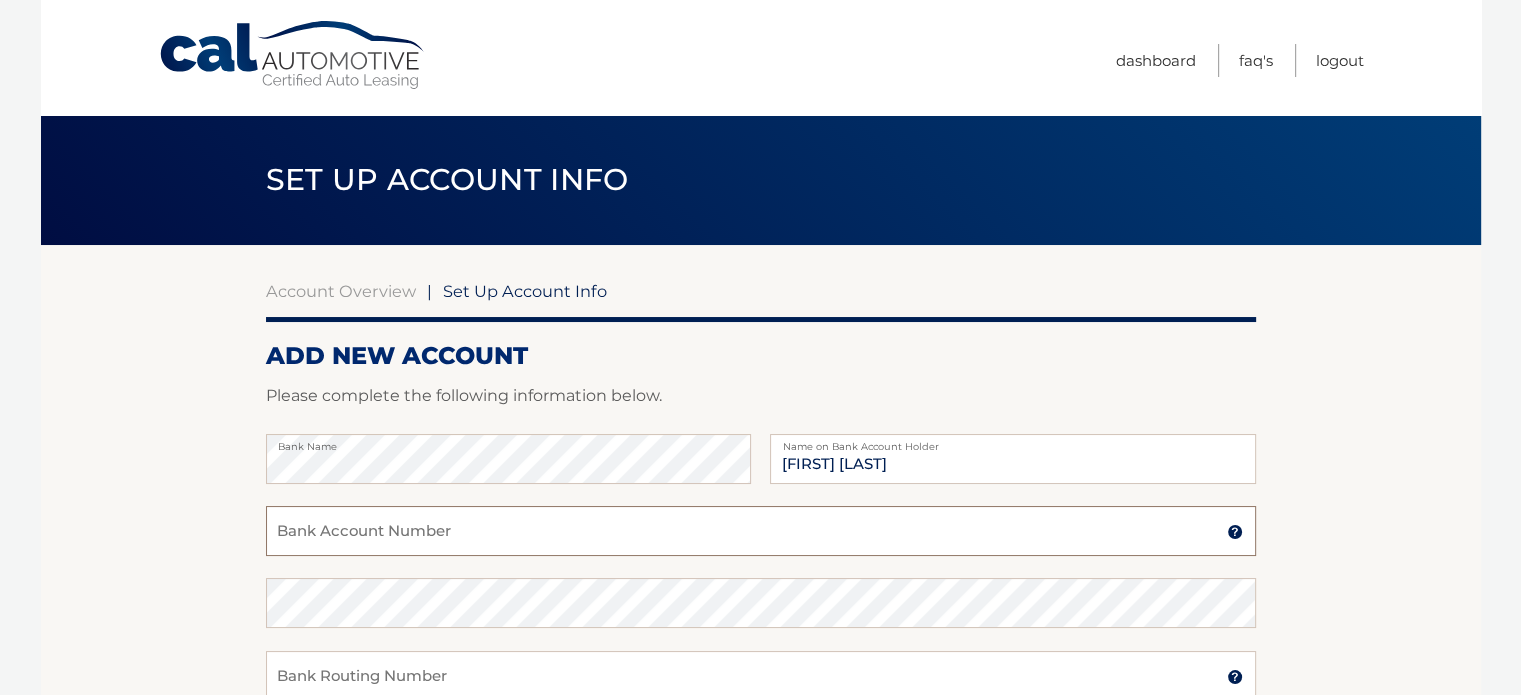 click on "Bank Account Number" at bounding box center (761, 531) 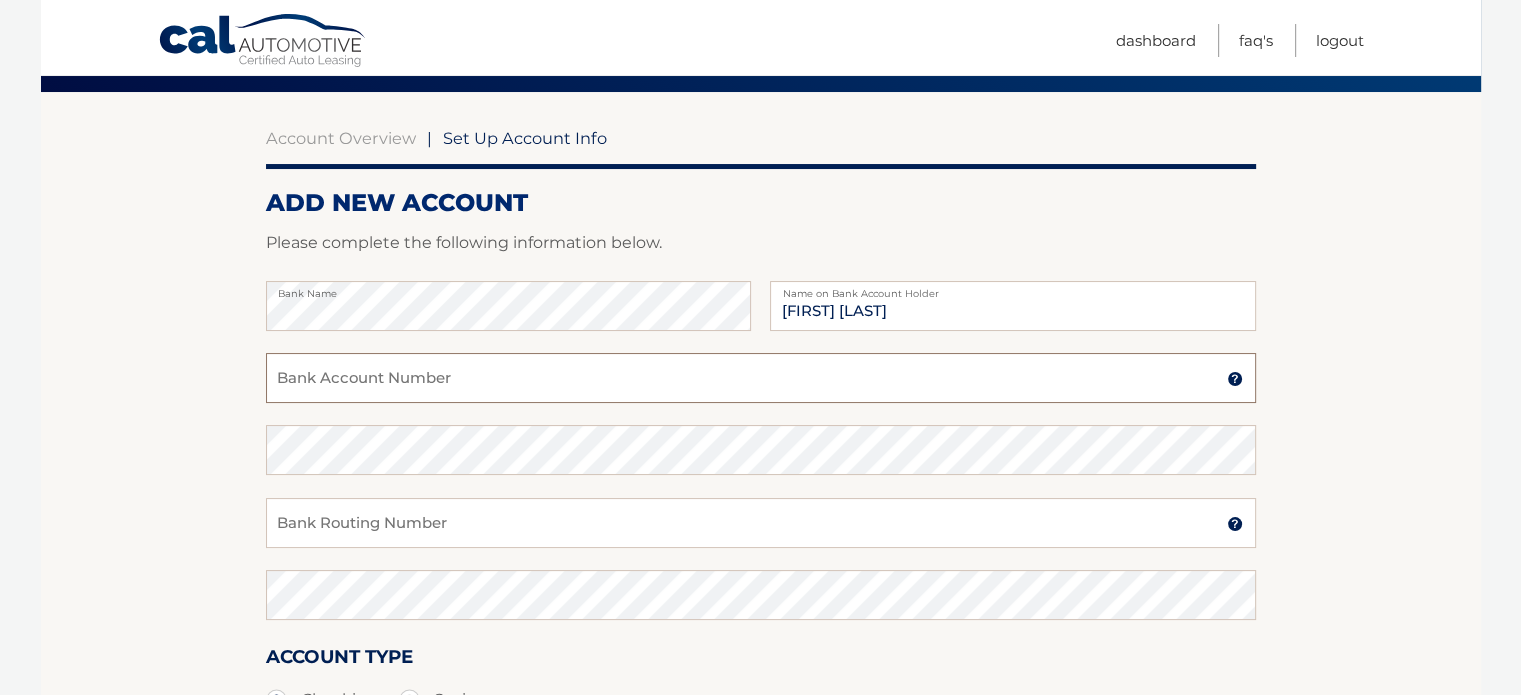 scroll, scrollTop: 200, scrollLeft: 0, axis: vertical 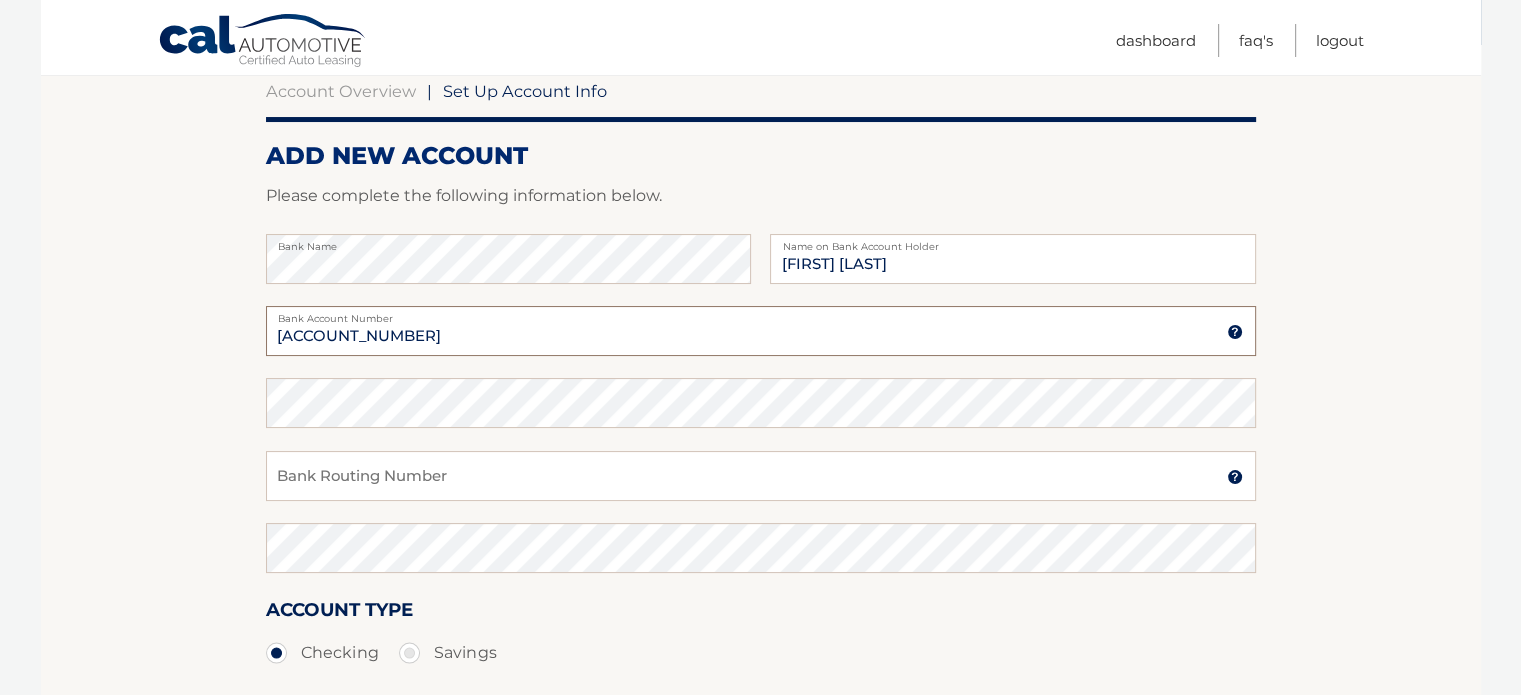 drag, startPoint x: 404, startPoint y: 348, endPoint x: 226, endPoint y: 340, distance: 178.17969 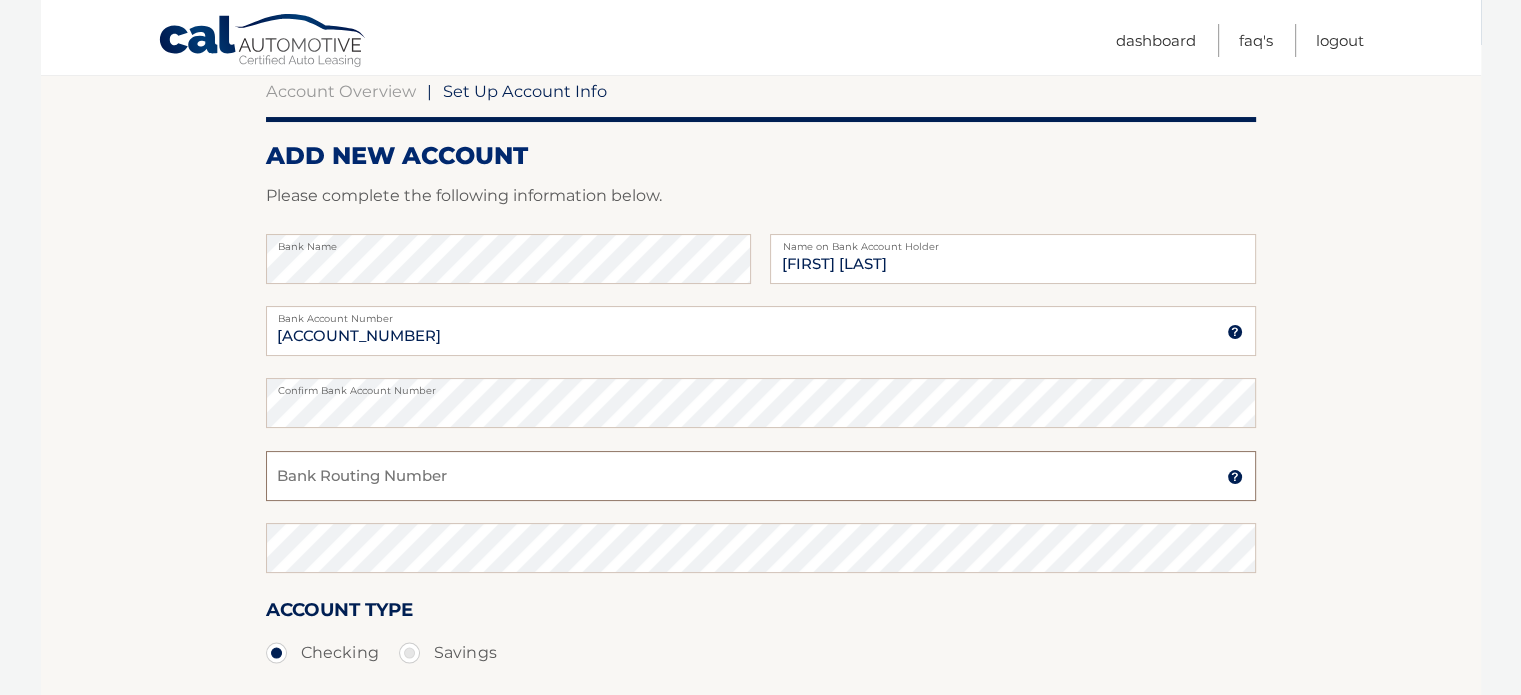 click on "Bank Routing Number" at bounding box center [761, 476] 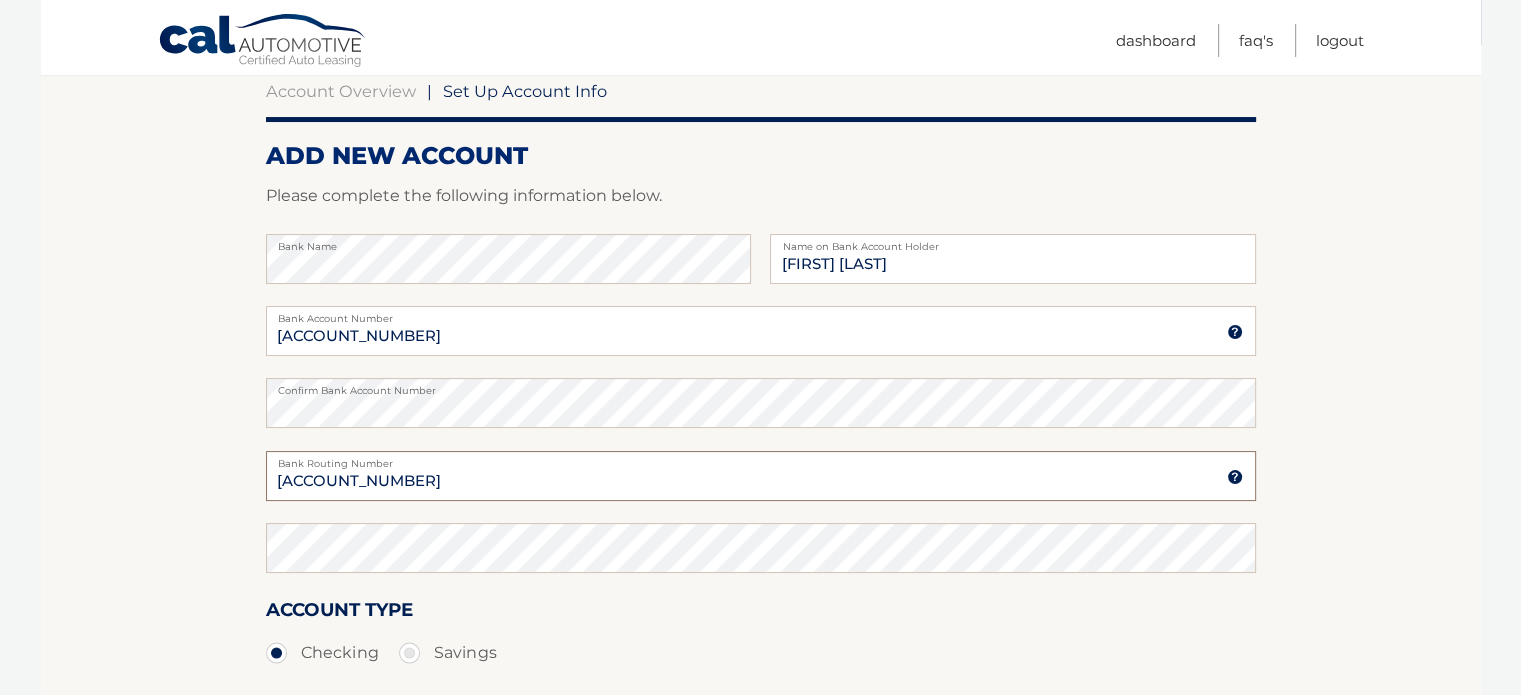 drag, startPoint x: 456, startPoint y: 493, endPoint x: 181, endPoint y: 470, distance: 275.96014 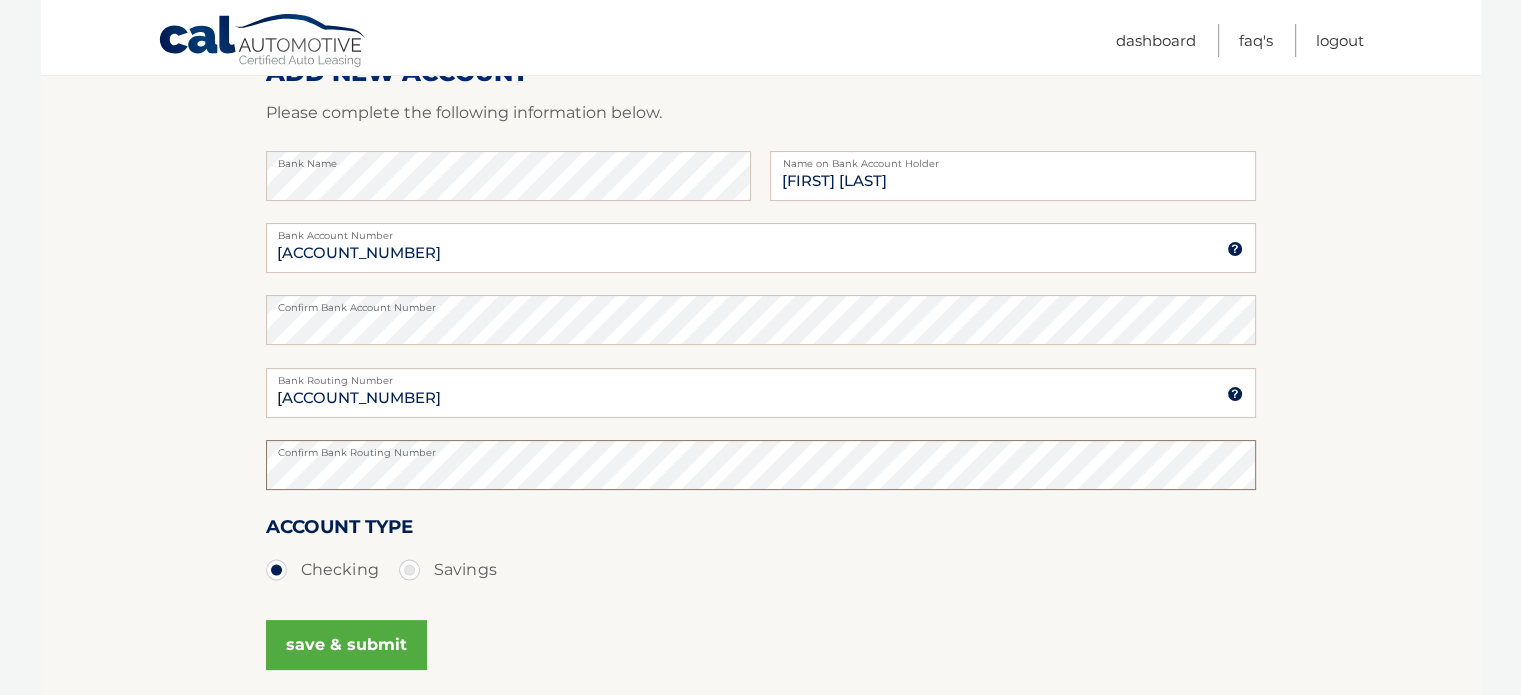 scroll, scrollTop: 400, scrollLeft: 0, axis: vertical 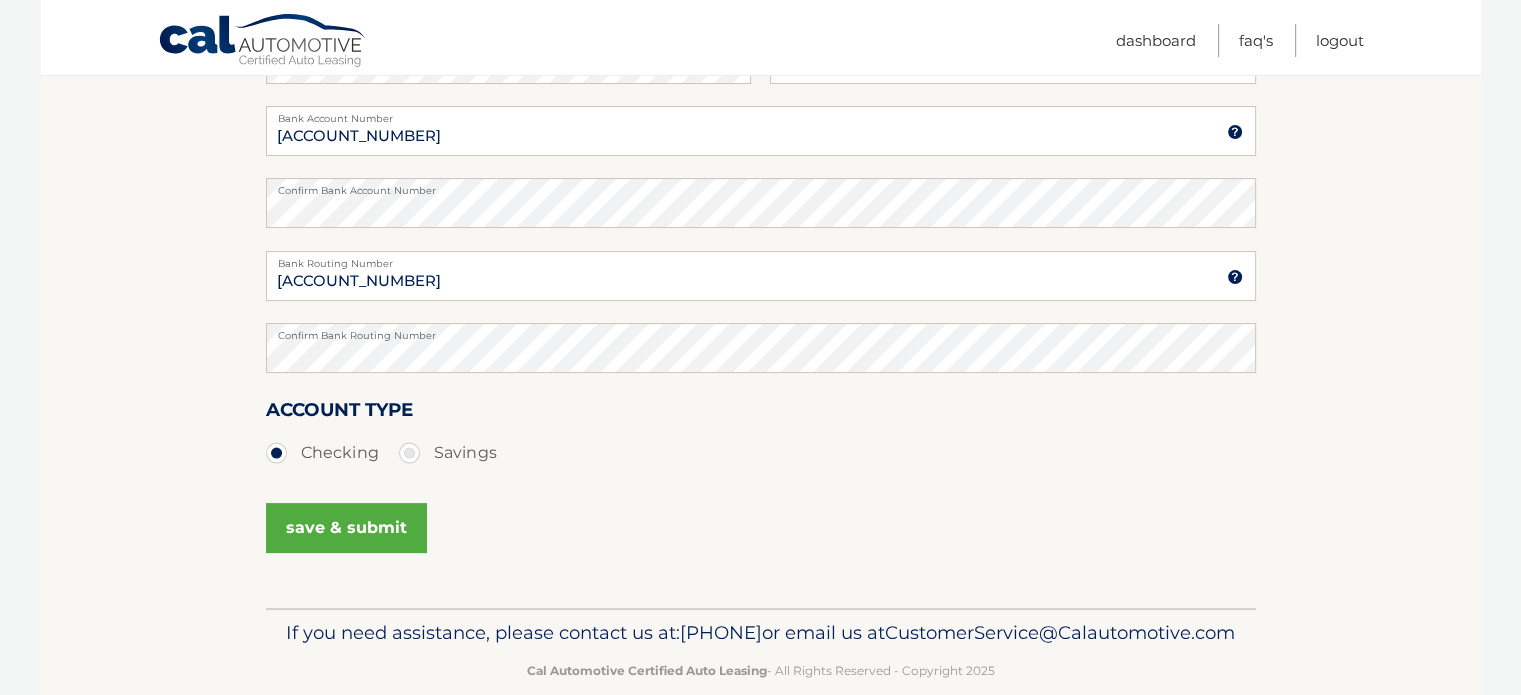 click on "save & submit" at bounding box center (346, 528) 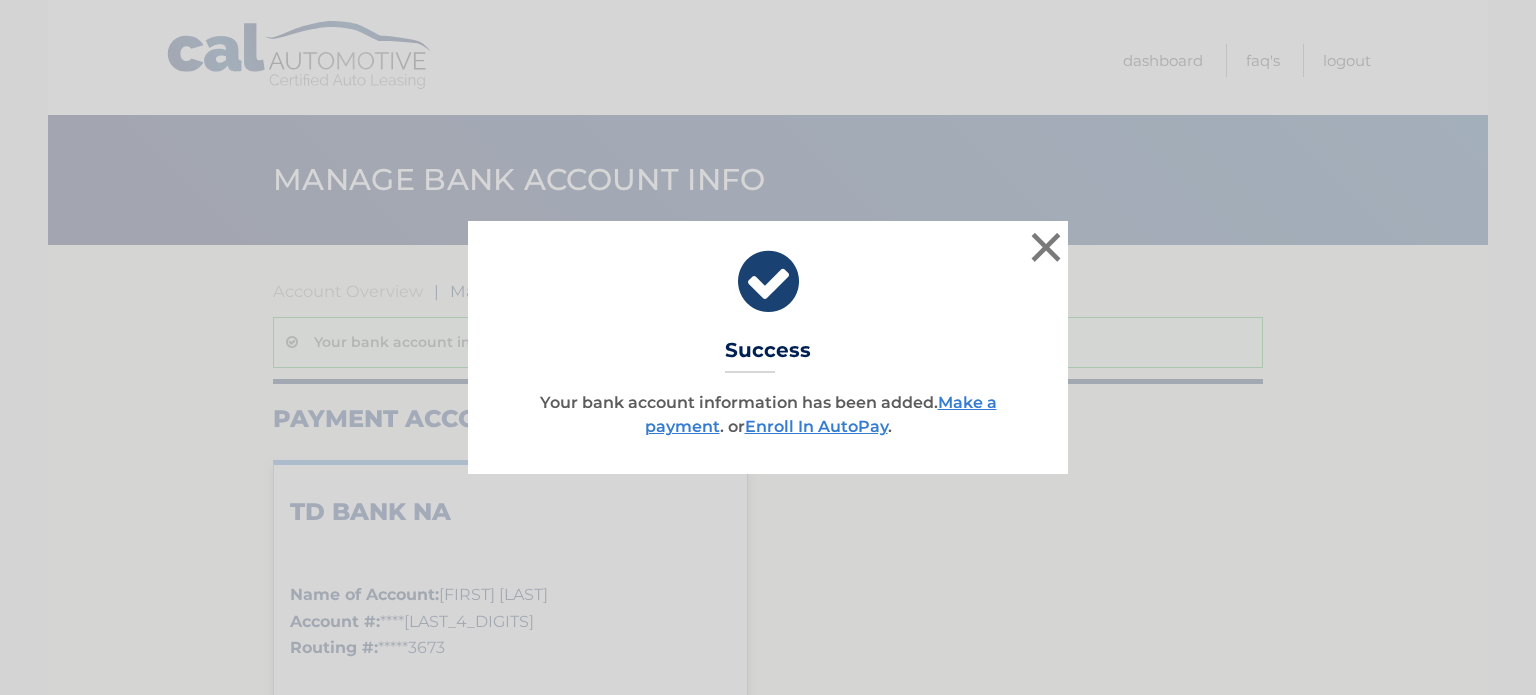 scroll, scrollTop: 0, scrollLeft: 0, axis: both 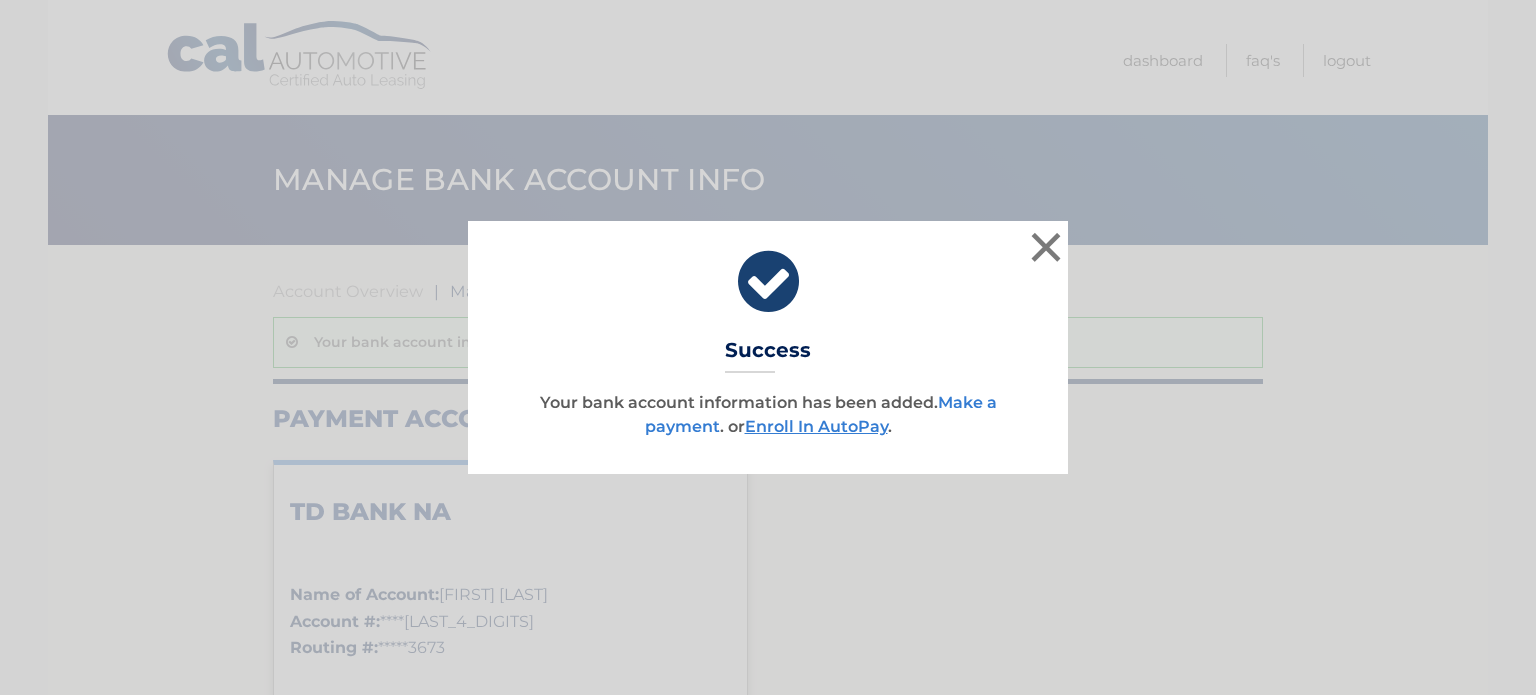 click on "Make a payment" at bounding box center [821, 414] 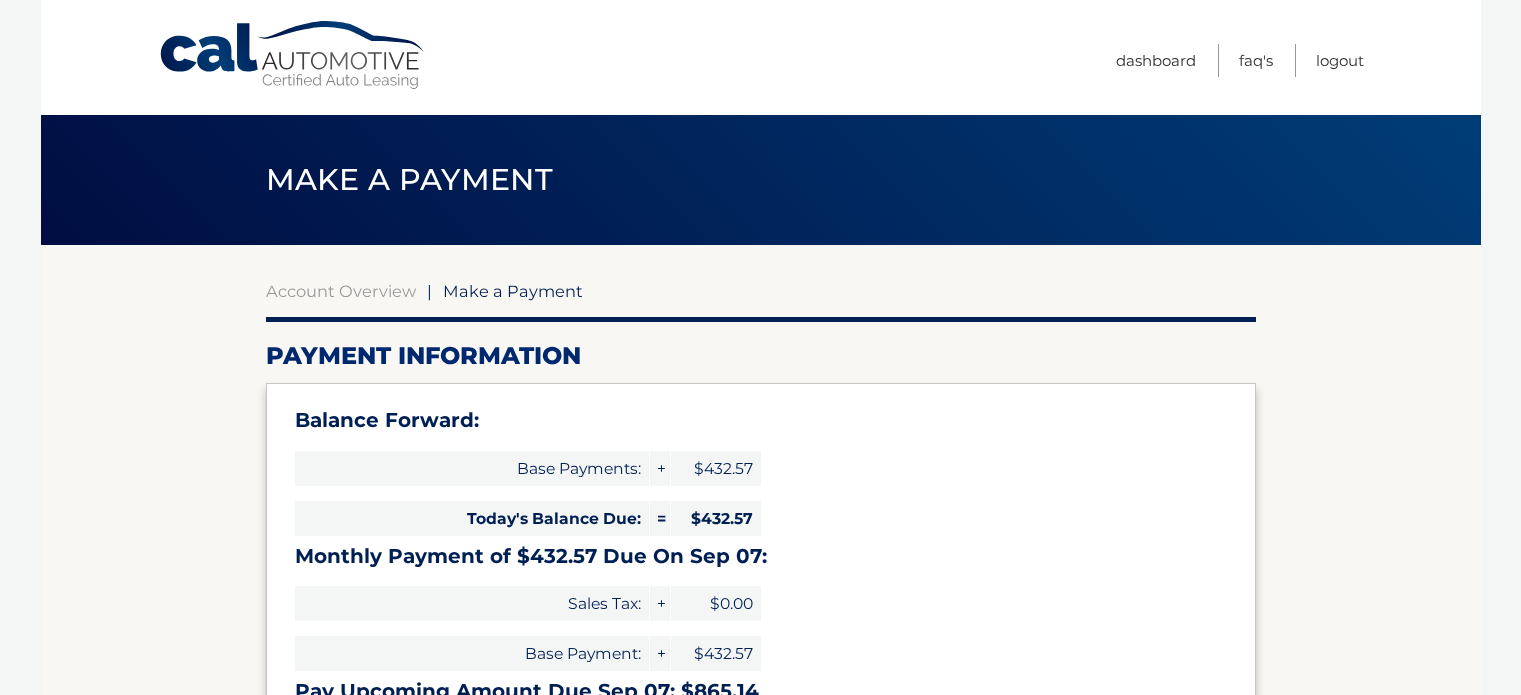 select on "ZDI0YTY3NzctM2U5Mi00M2E5LTk3ZTYtMzNhMDRkMzE1MTcw" 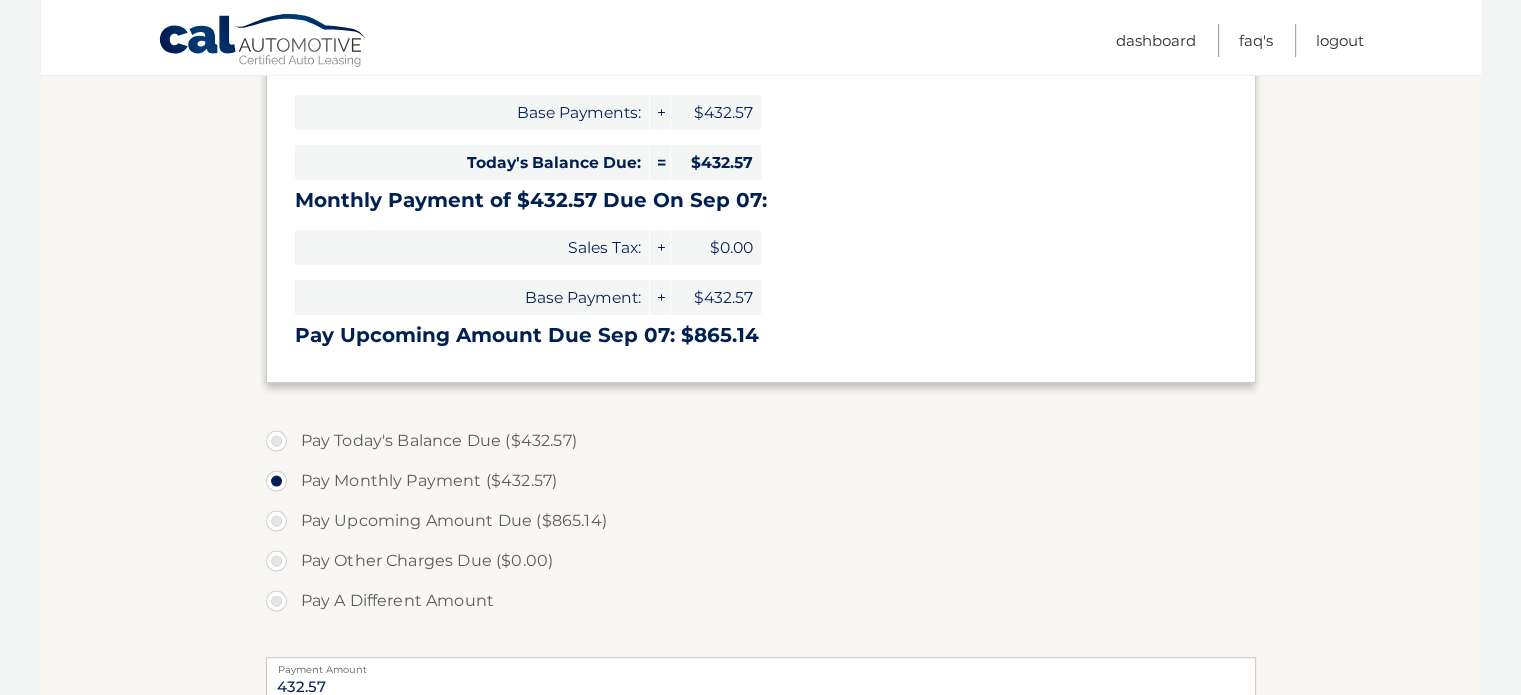 scroll, scrollTop: 400, scrollLeft: 0, axis: vertical 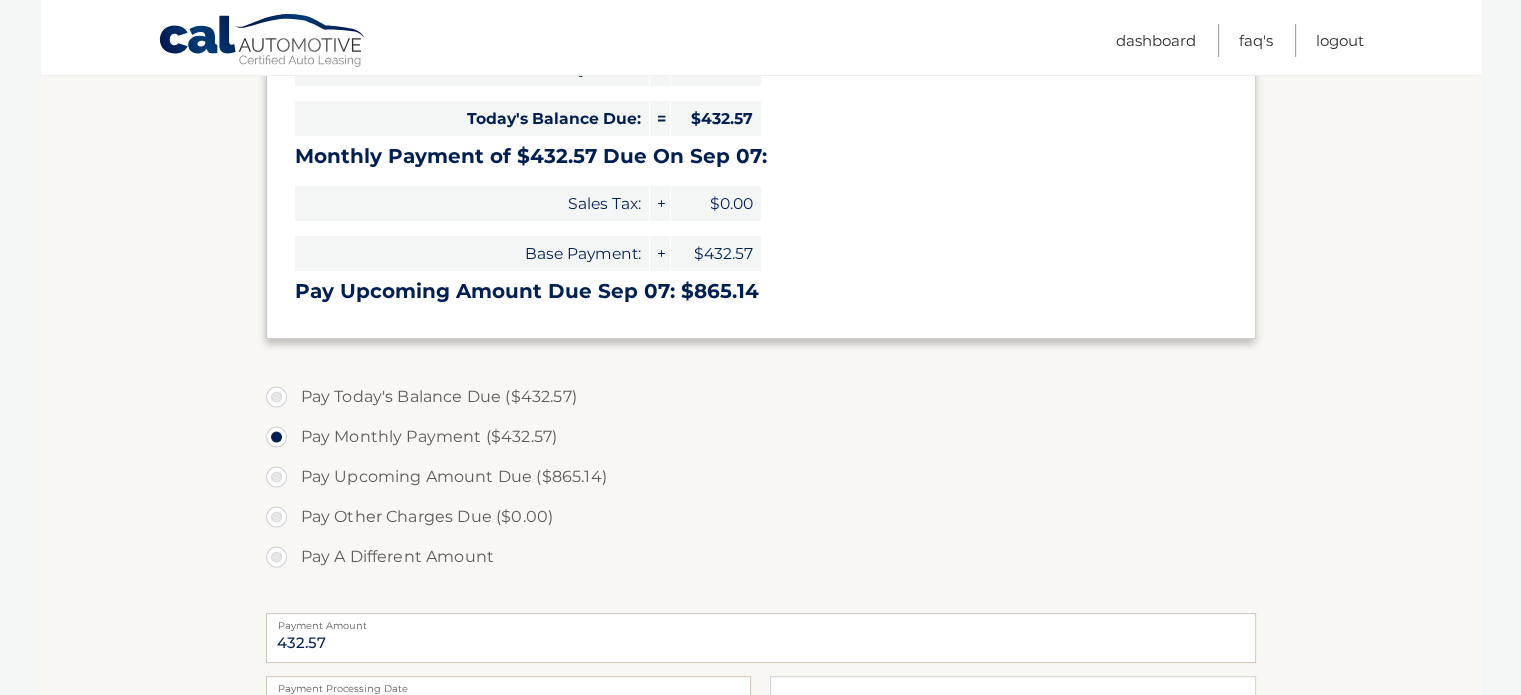 click on "Pay Today's Balance Due ($432.57)" at bounding box center [761, 397] 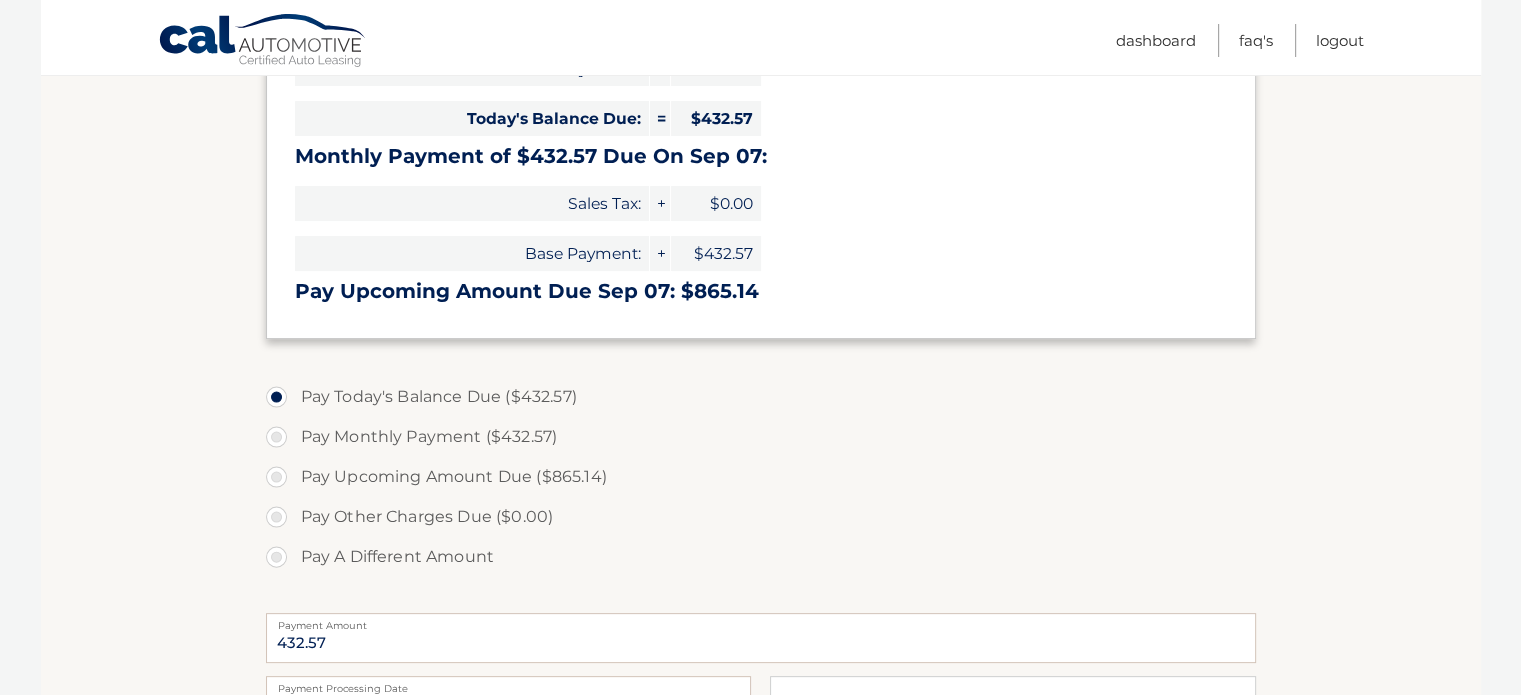 click on "Pay Monthly Payment ($432.57)" at bounding box center (761, 437) 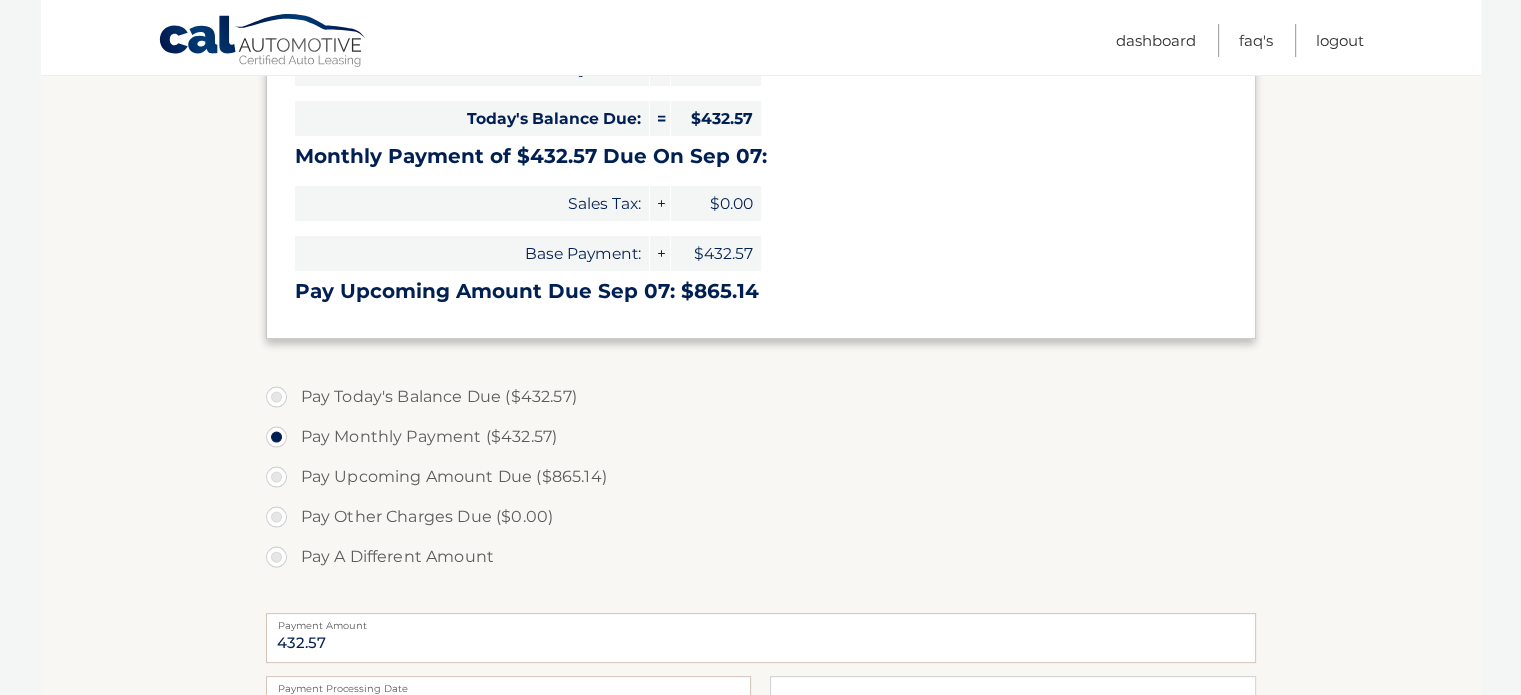 click on "Pay Today's Balance Due ($432.57)" at bounding box center [761, 397] 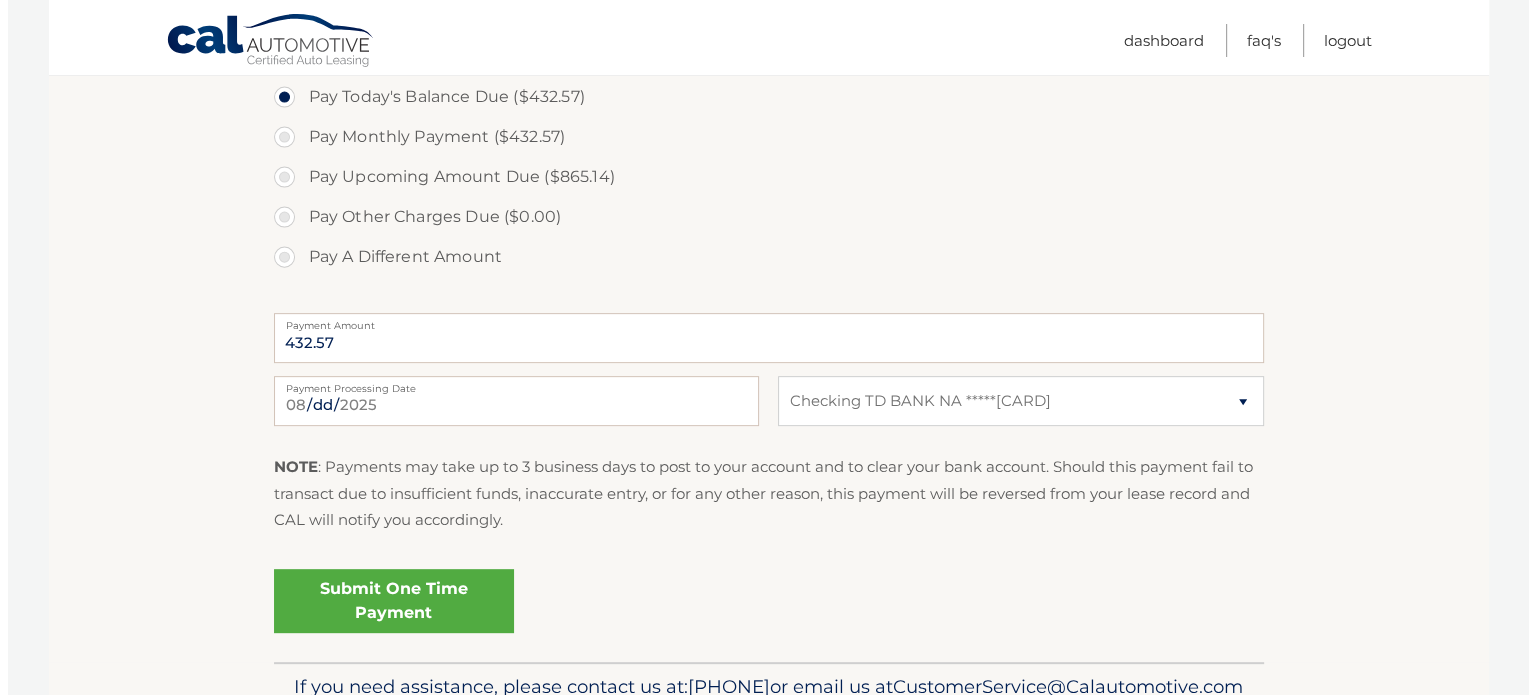 scroll, scrollTop: 800, scrollLeft: 0, axis: vertical 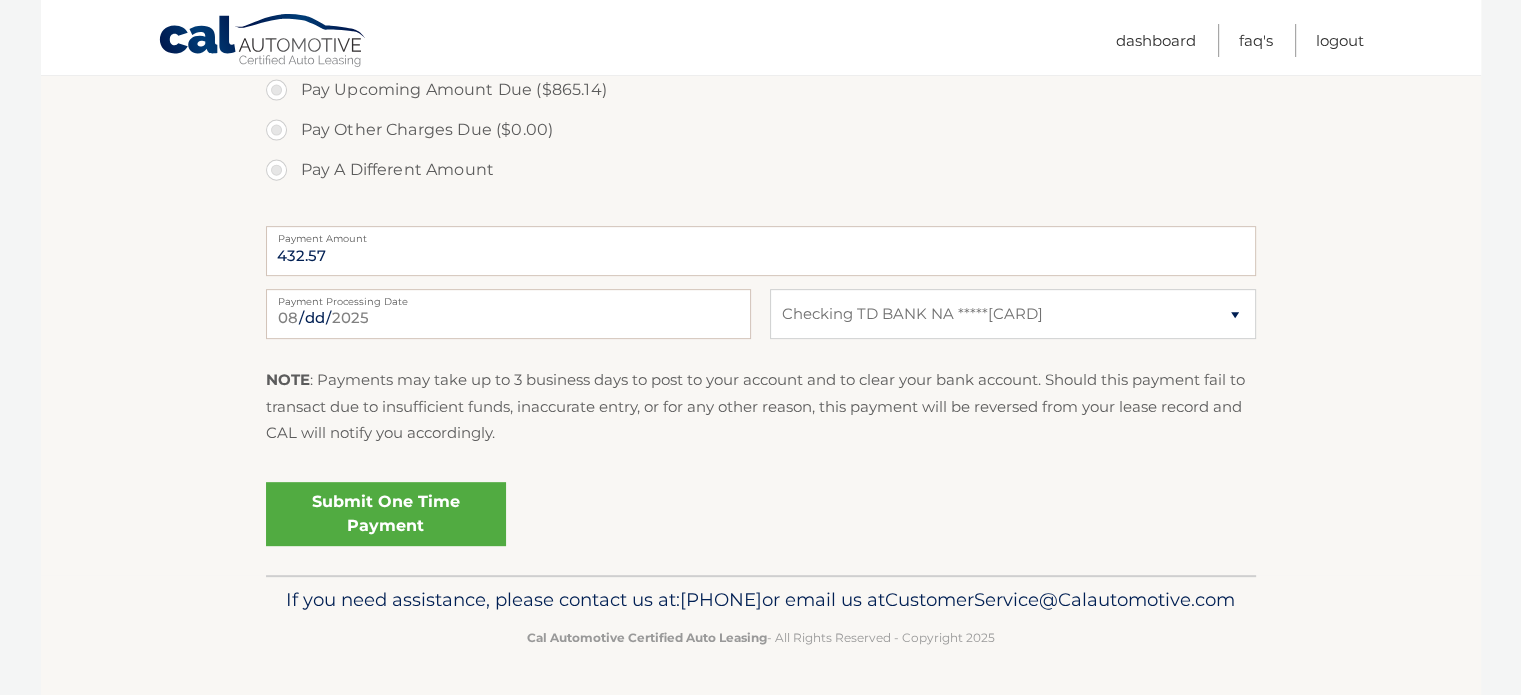 click on "Submit One Time Payment" at bounding box center (386, 514) 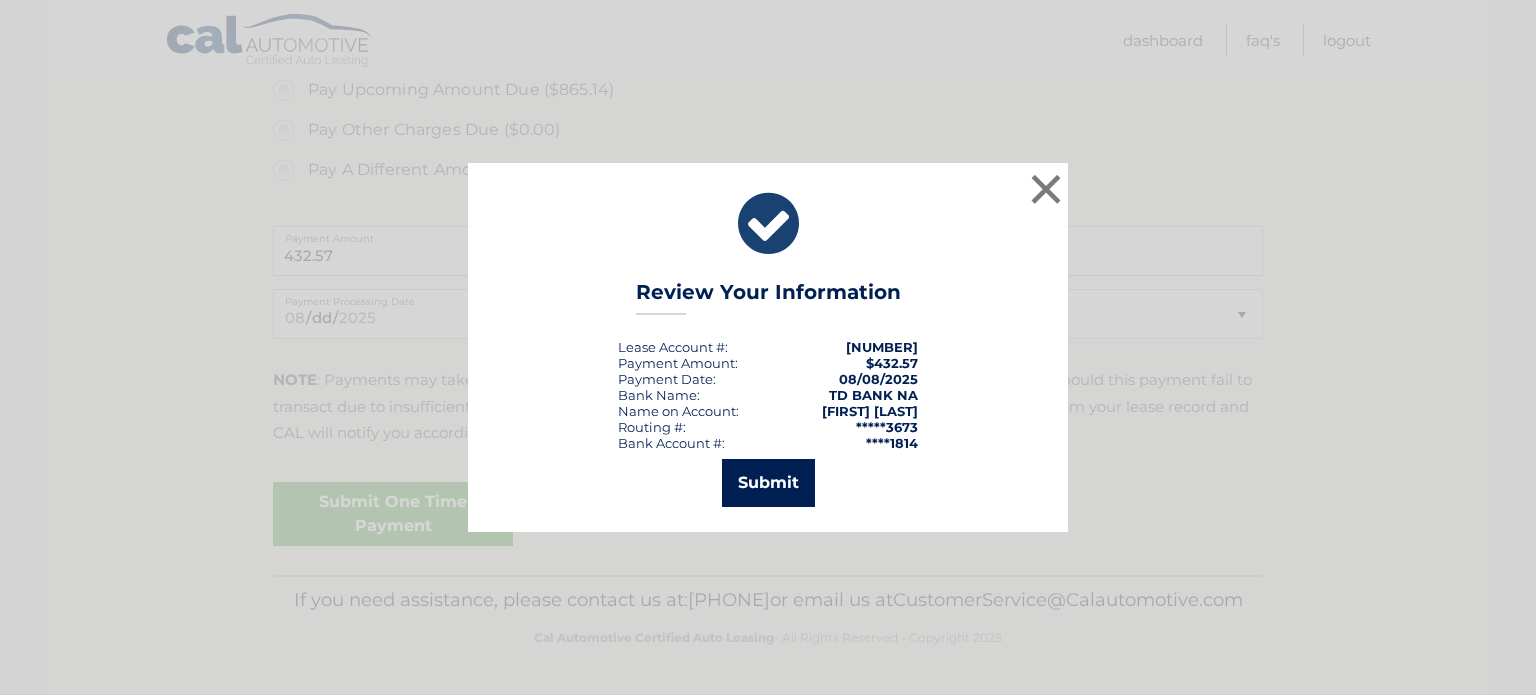 click on "Submit" at bounding box center [768, 483] 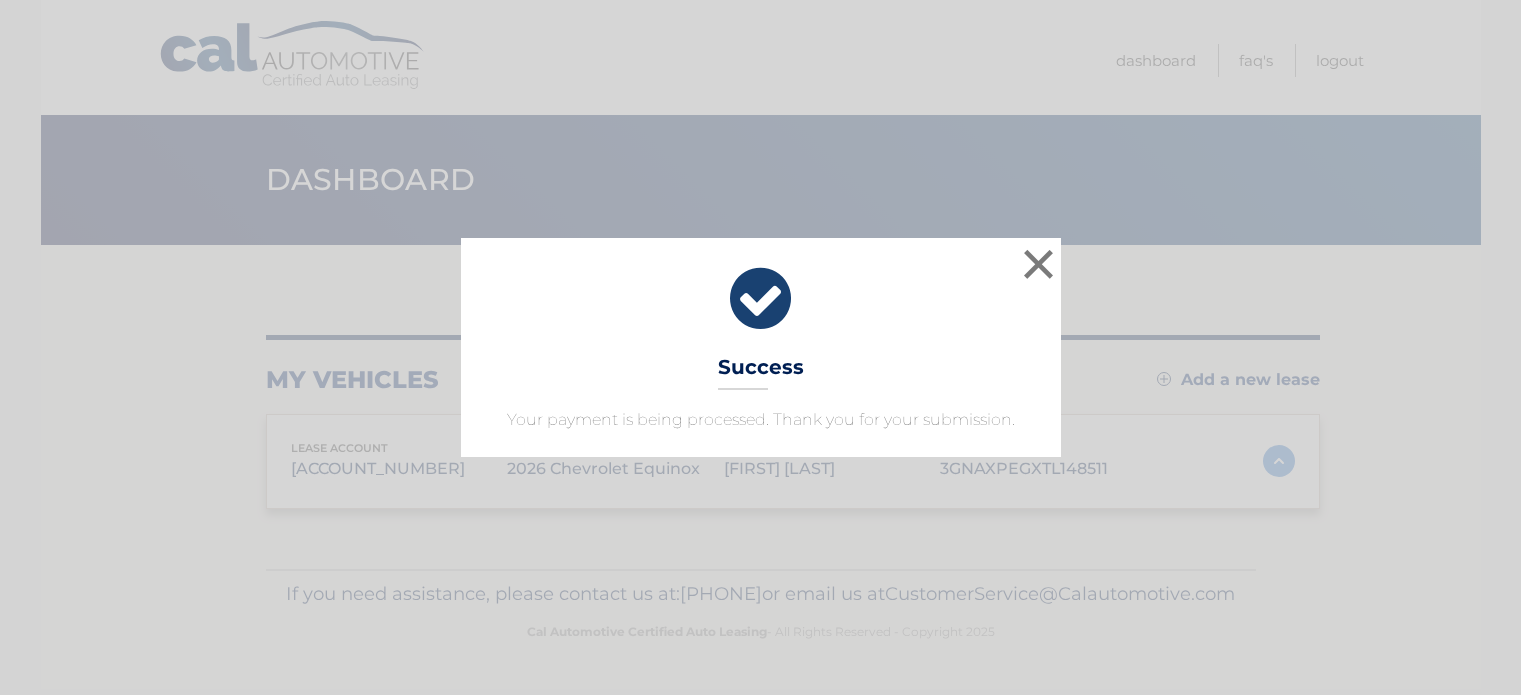 scroll, scrollTop: 0, scrollLeft: 0, axis: both 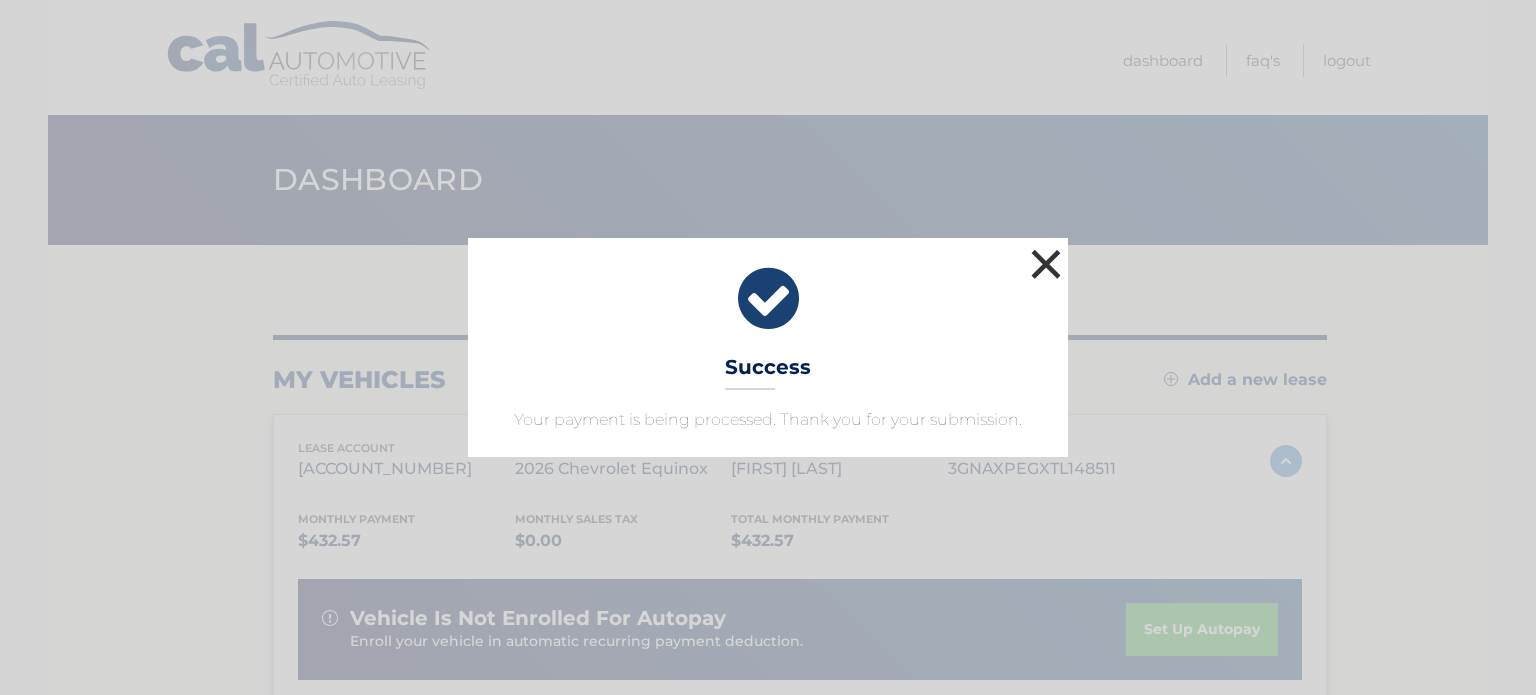 click on "×" at bounding box center [1046, 264] 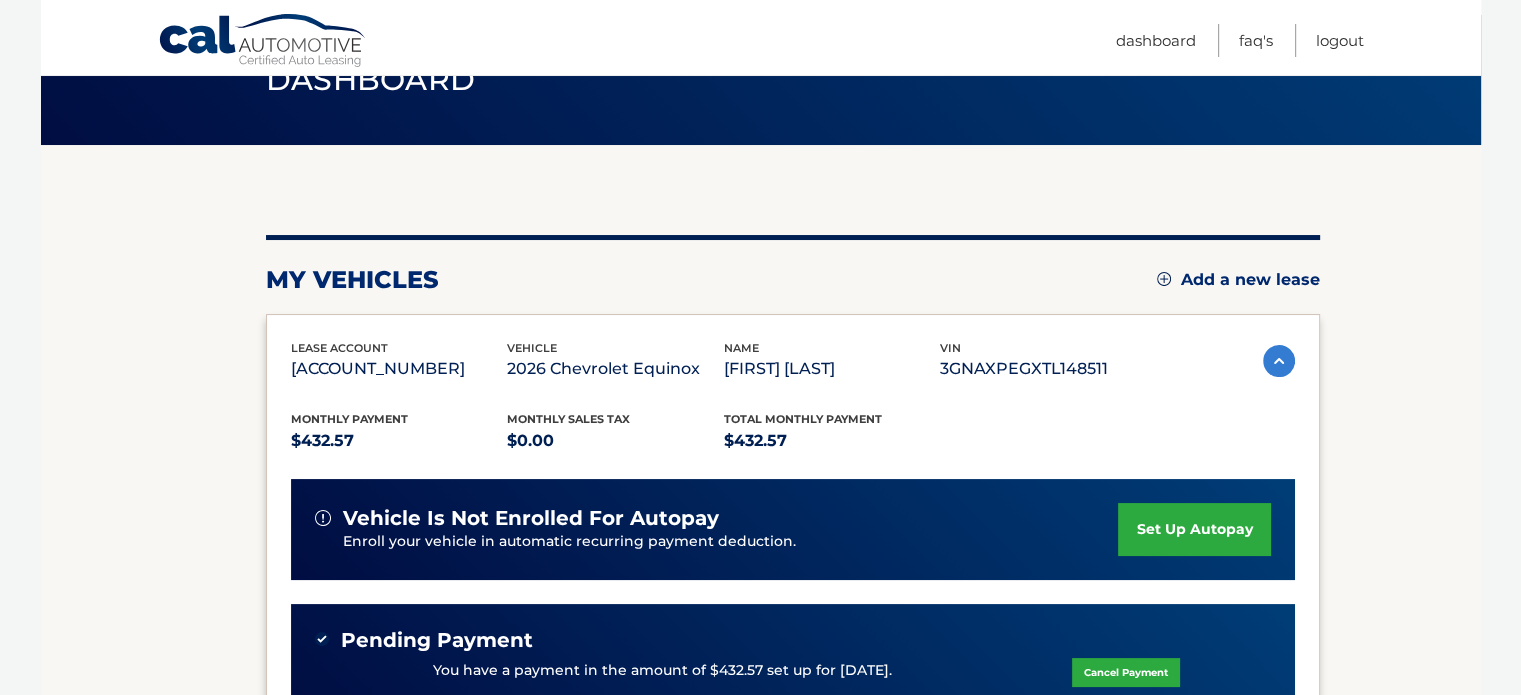 scroll, scrollTop: 200, scrollLeft: 0, axis: vertical 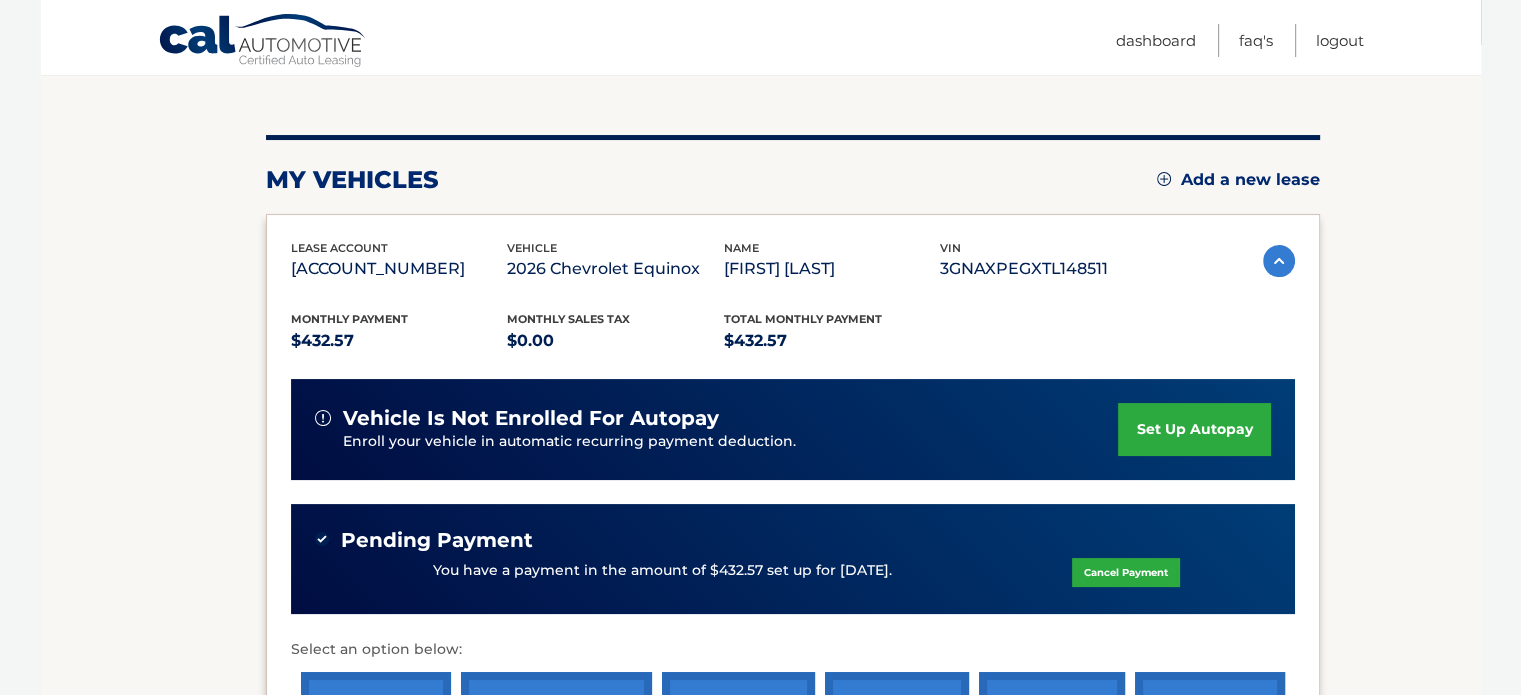 click on "set up autopay" at bounding box center [1194, 429] 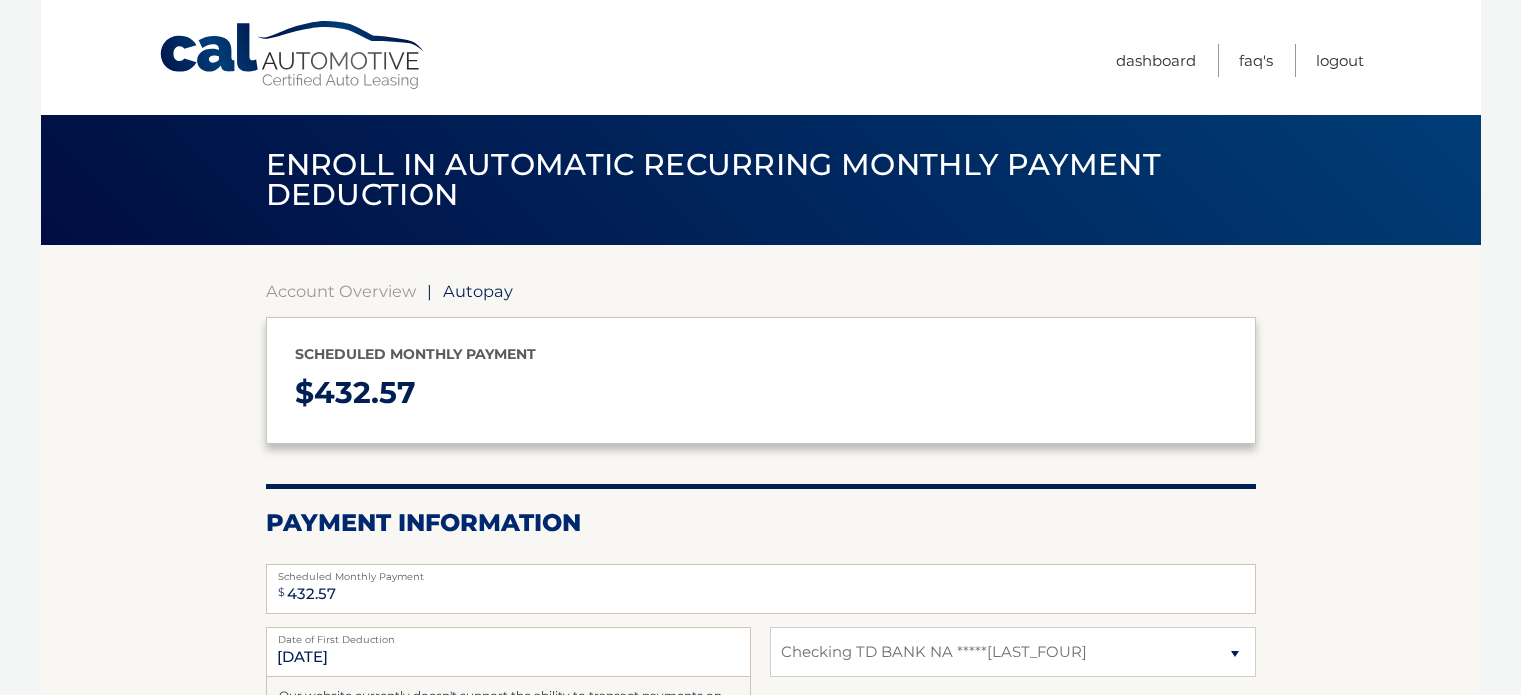 select on "ZDI0YTY3NzctM2U5Mi00M2E5LTk3ZTYtMzNhMDRkMzE1MTcw" 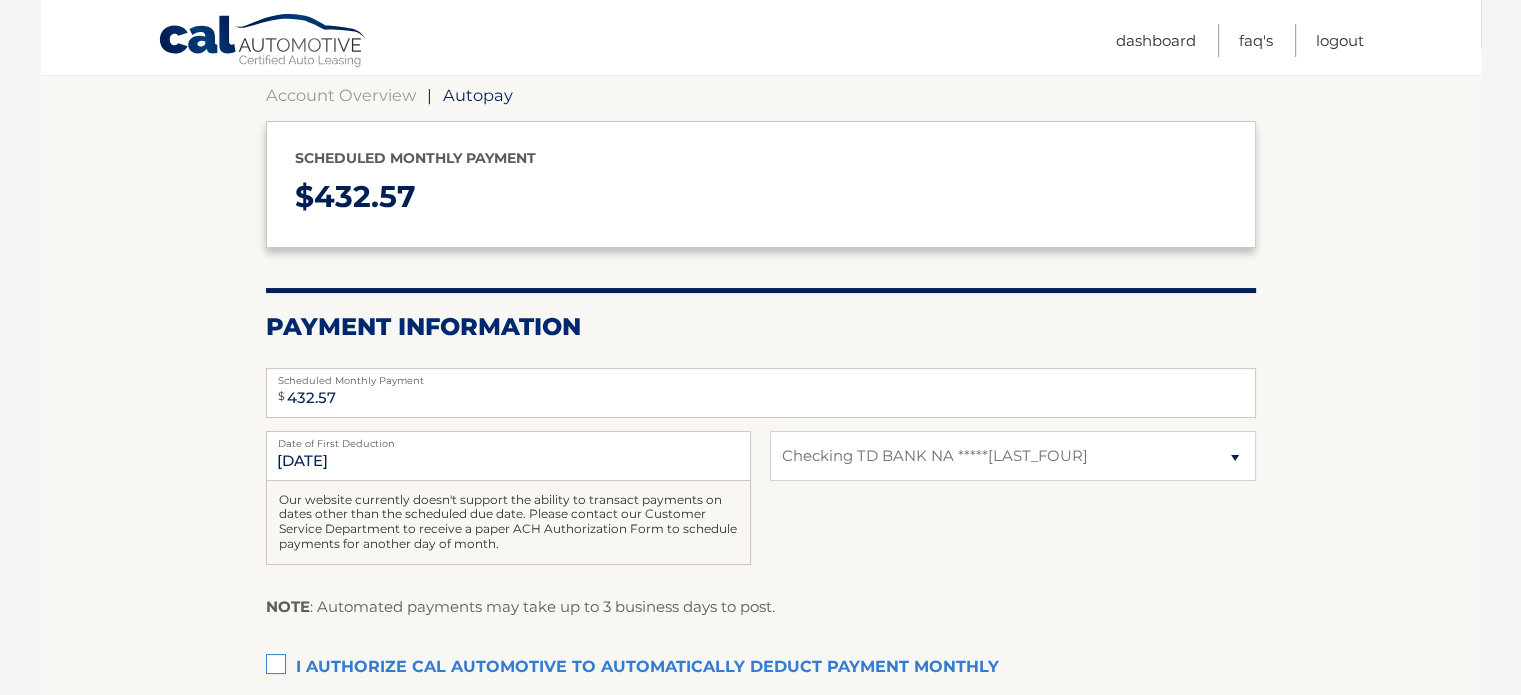 scroll, scrollTop: 200, scrollLeft: 0, axis: vertical 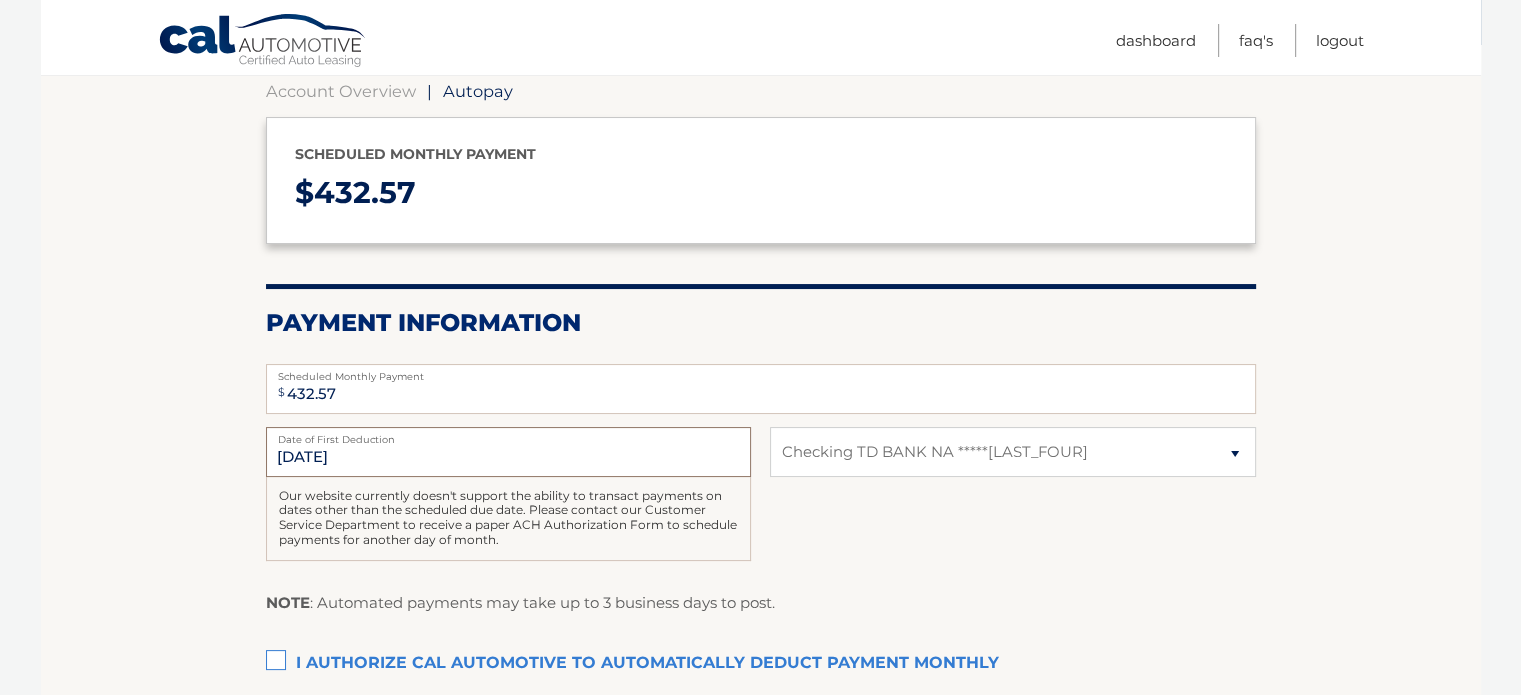 click on "[DATE]" at bounding box center (508, 452) 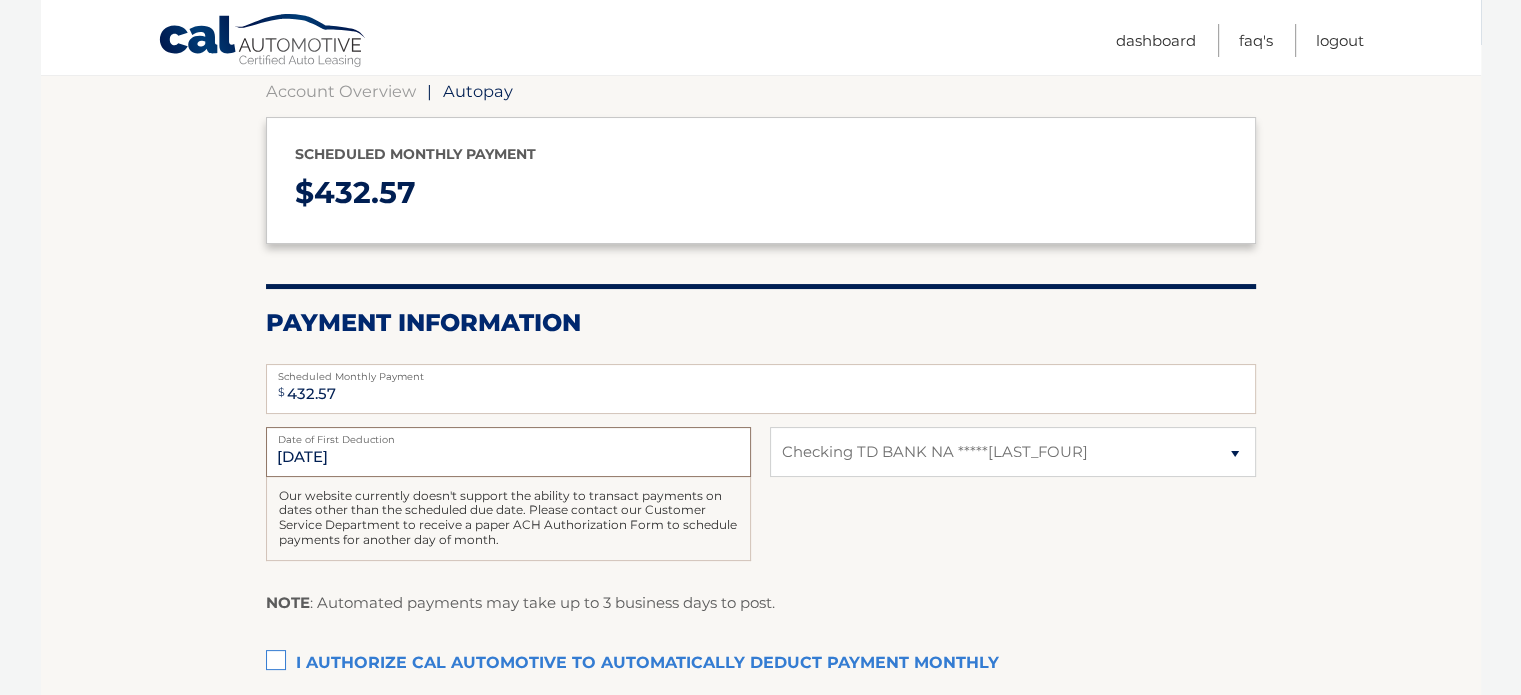 click on "[DATE]" at bounding box center [508, 452] 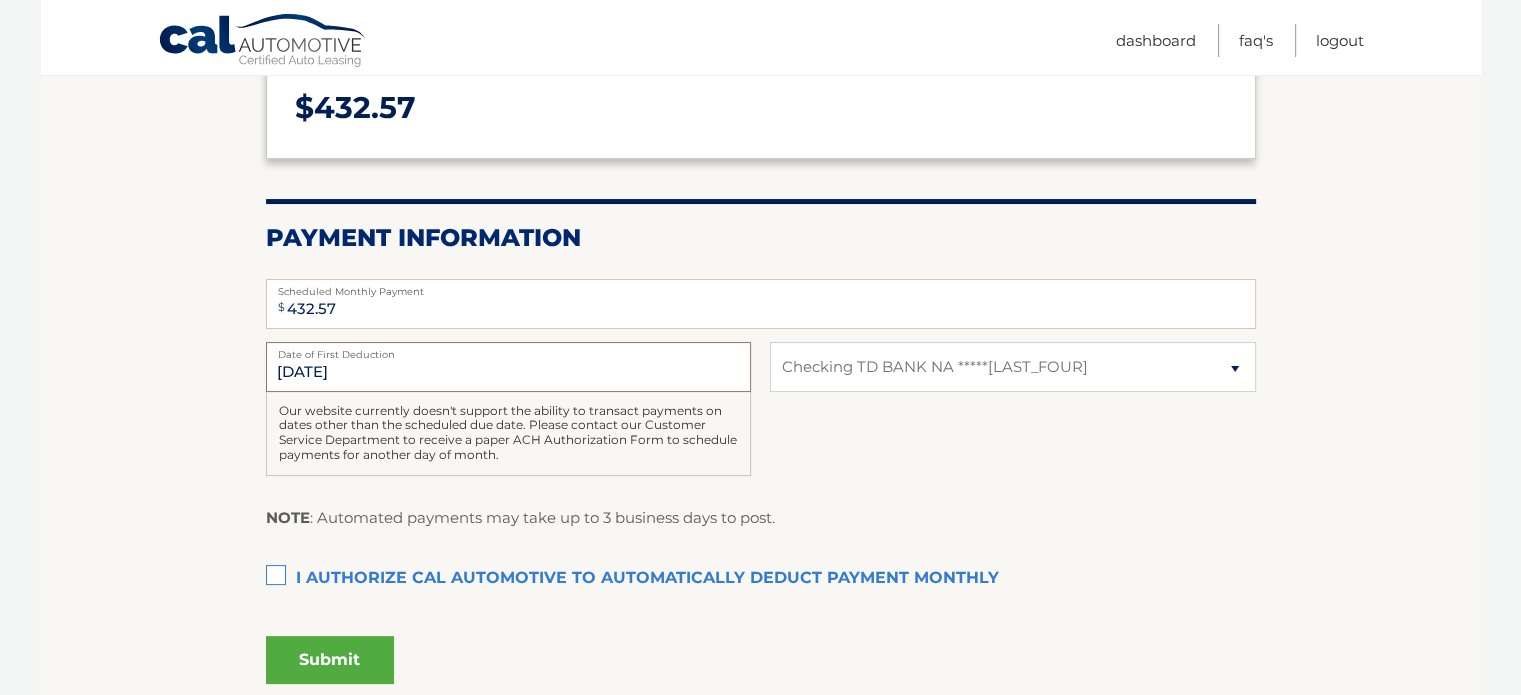 scroll, scrollTop: 400, scrollLeft: 0, axis: vertical 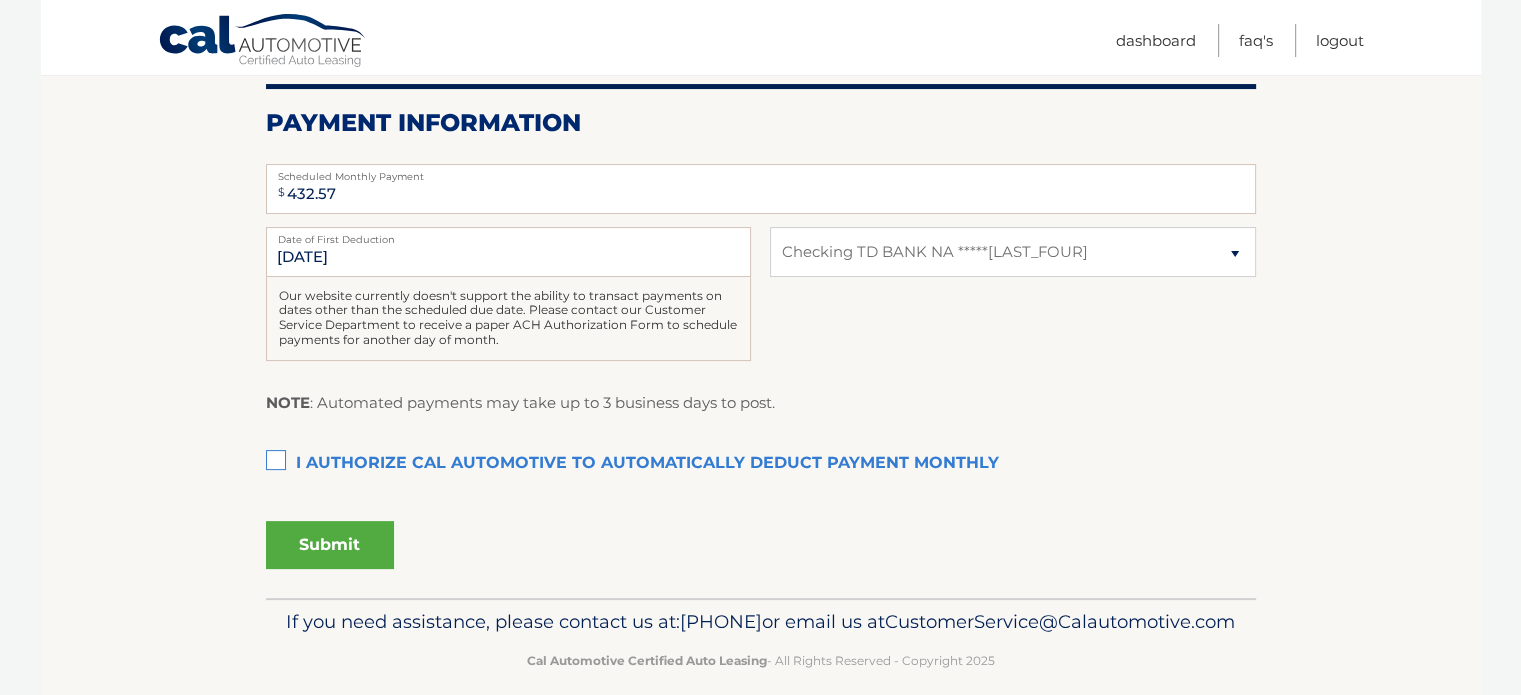 click on "I authorize cal automotive to automatically deduct payment monthly
This checkbox must be checked" at bounding box center (761, 464) 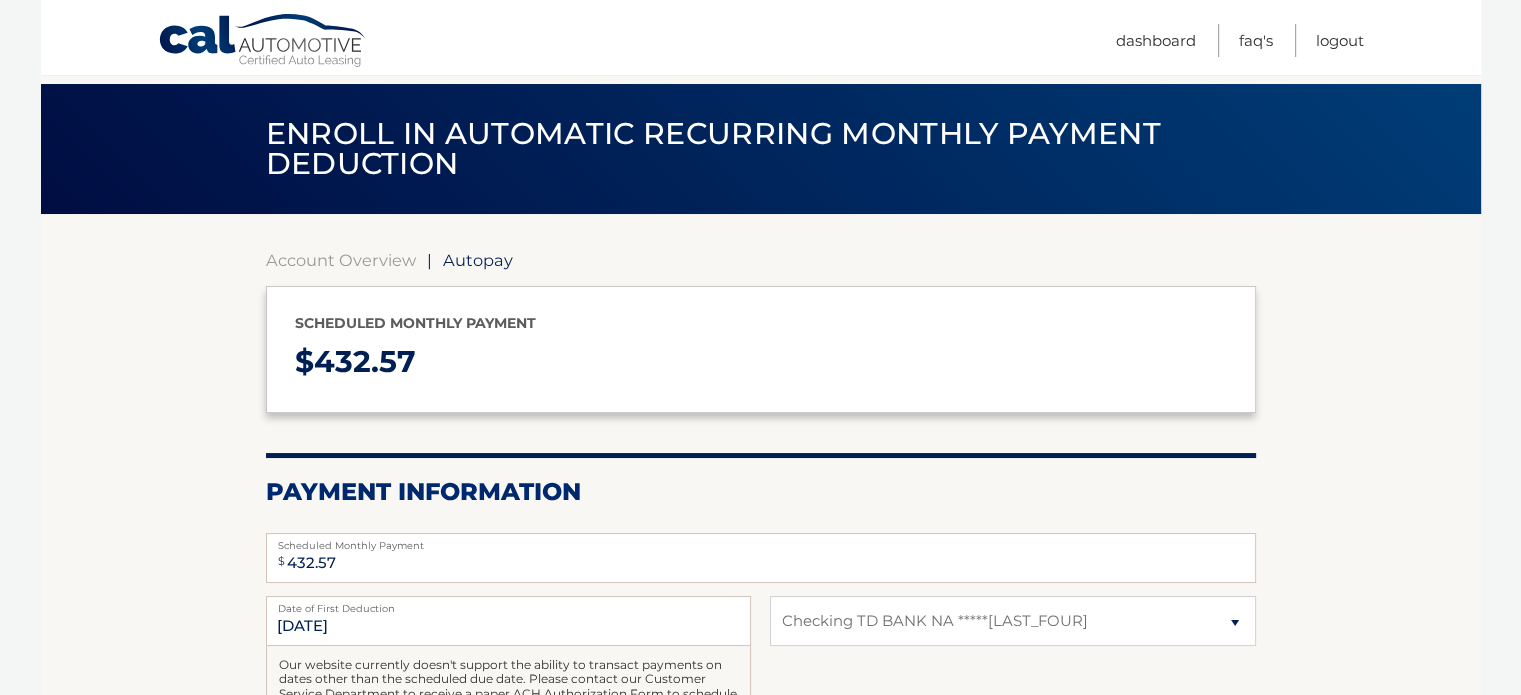 scroll, scrollTop: 0, scrollLeft: 0, axis: both 